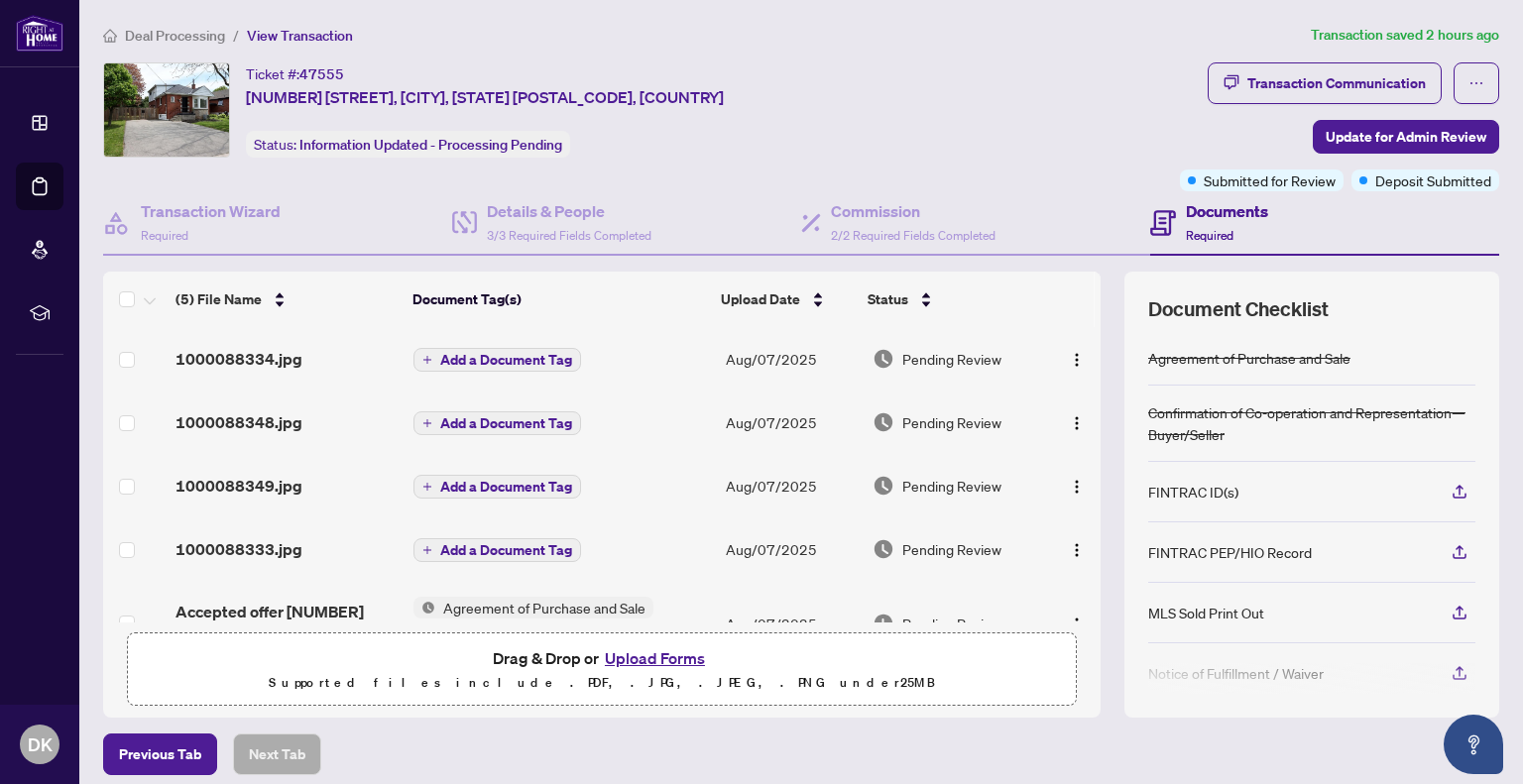 scroll, scrollTop: 0, scrollLeft: 0, axis: both 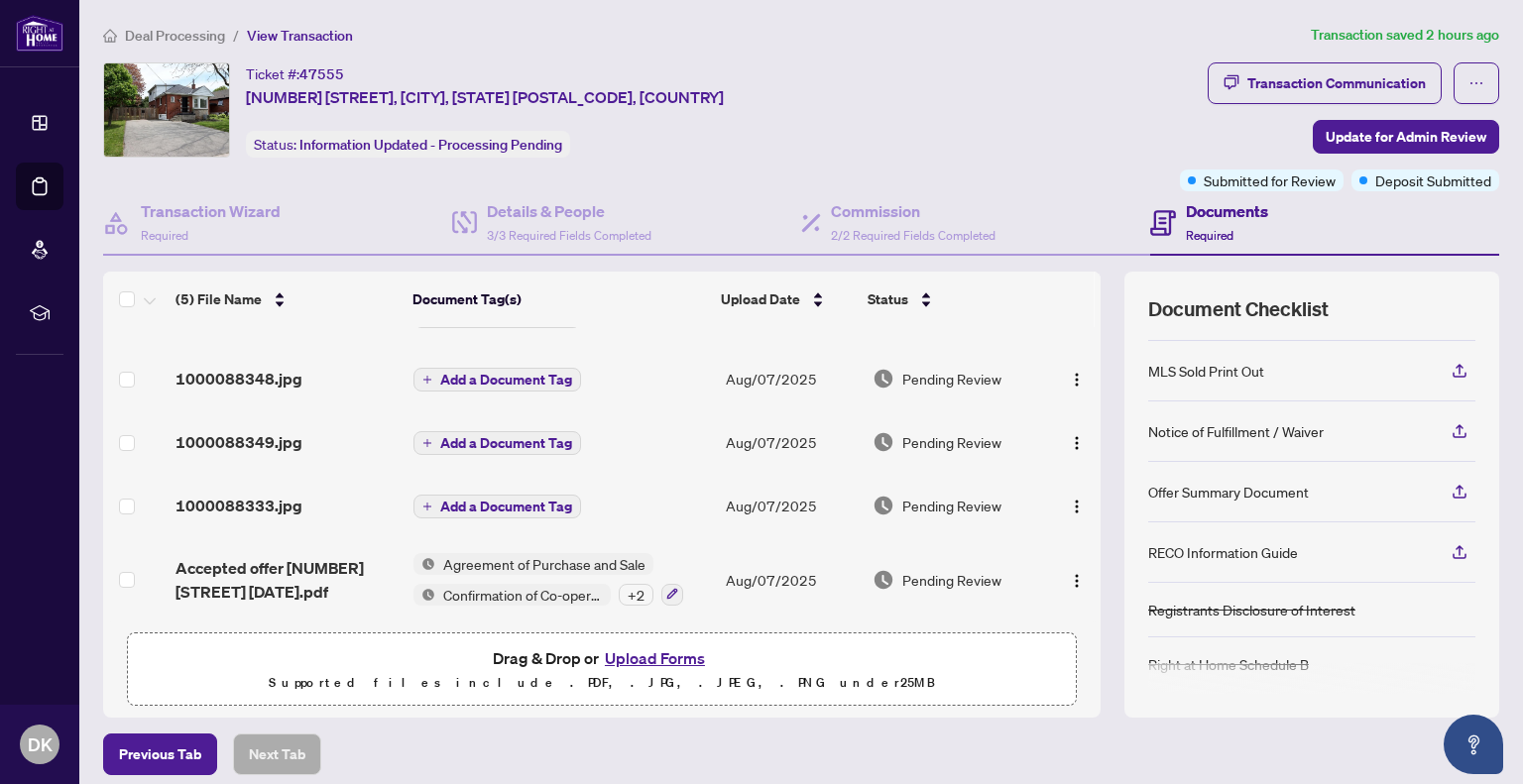 click on "Upload Forms" at bounding box center (654, 658) 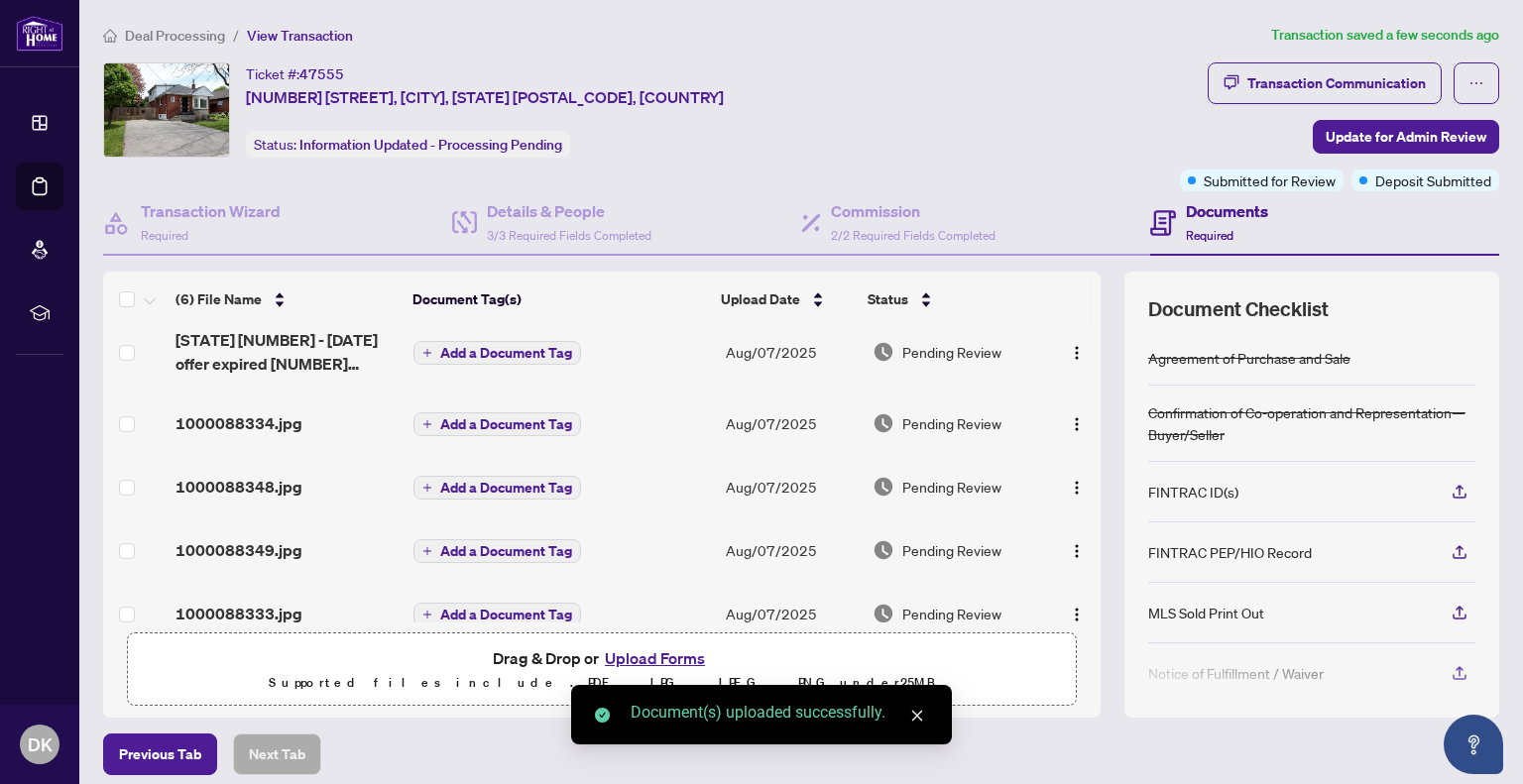 scroll, scrollTop: 0, scrollLeft: 0, axis: both 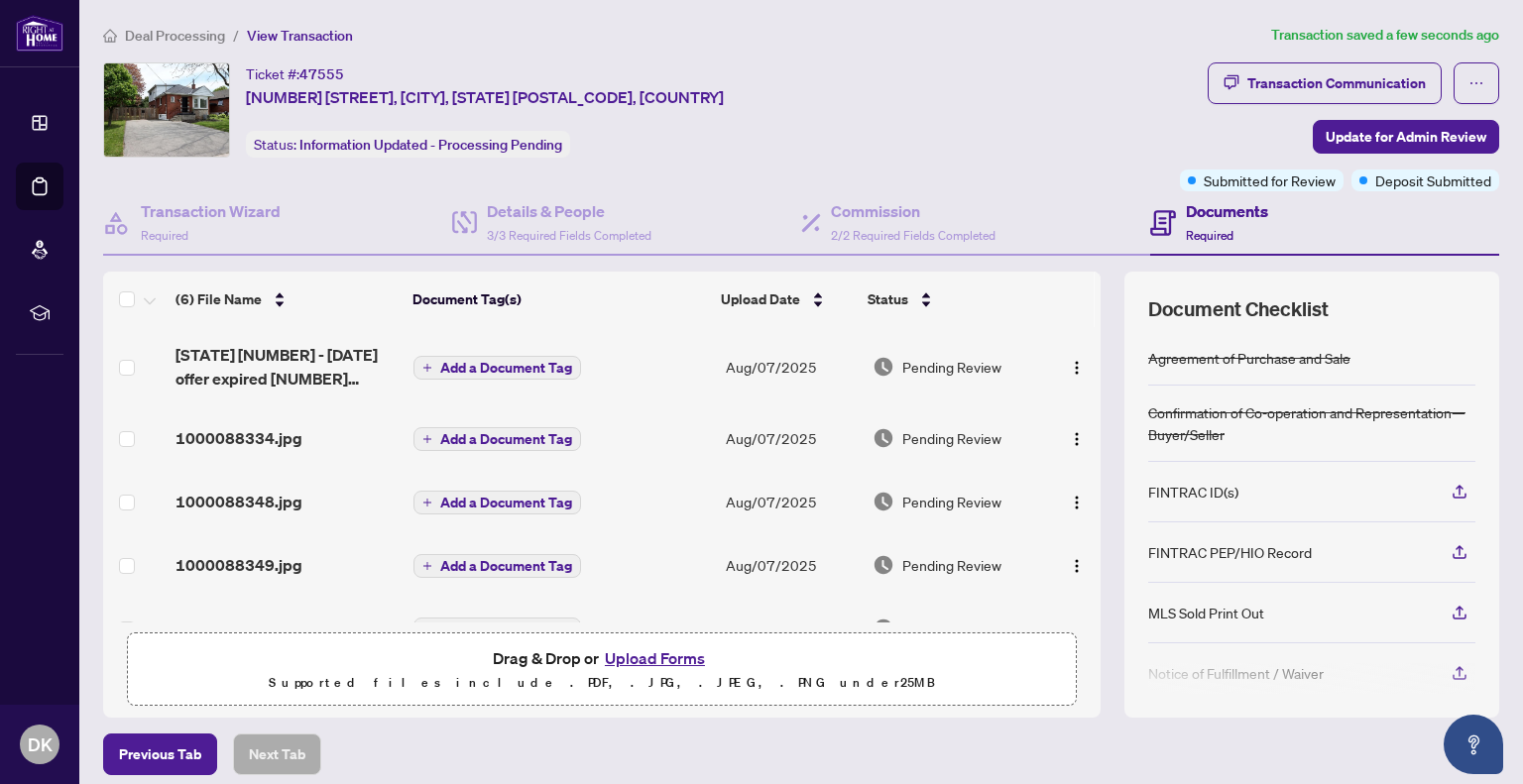 click on "Add a Document Tag" at bounding box center [506, 368] 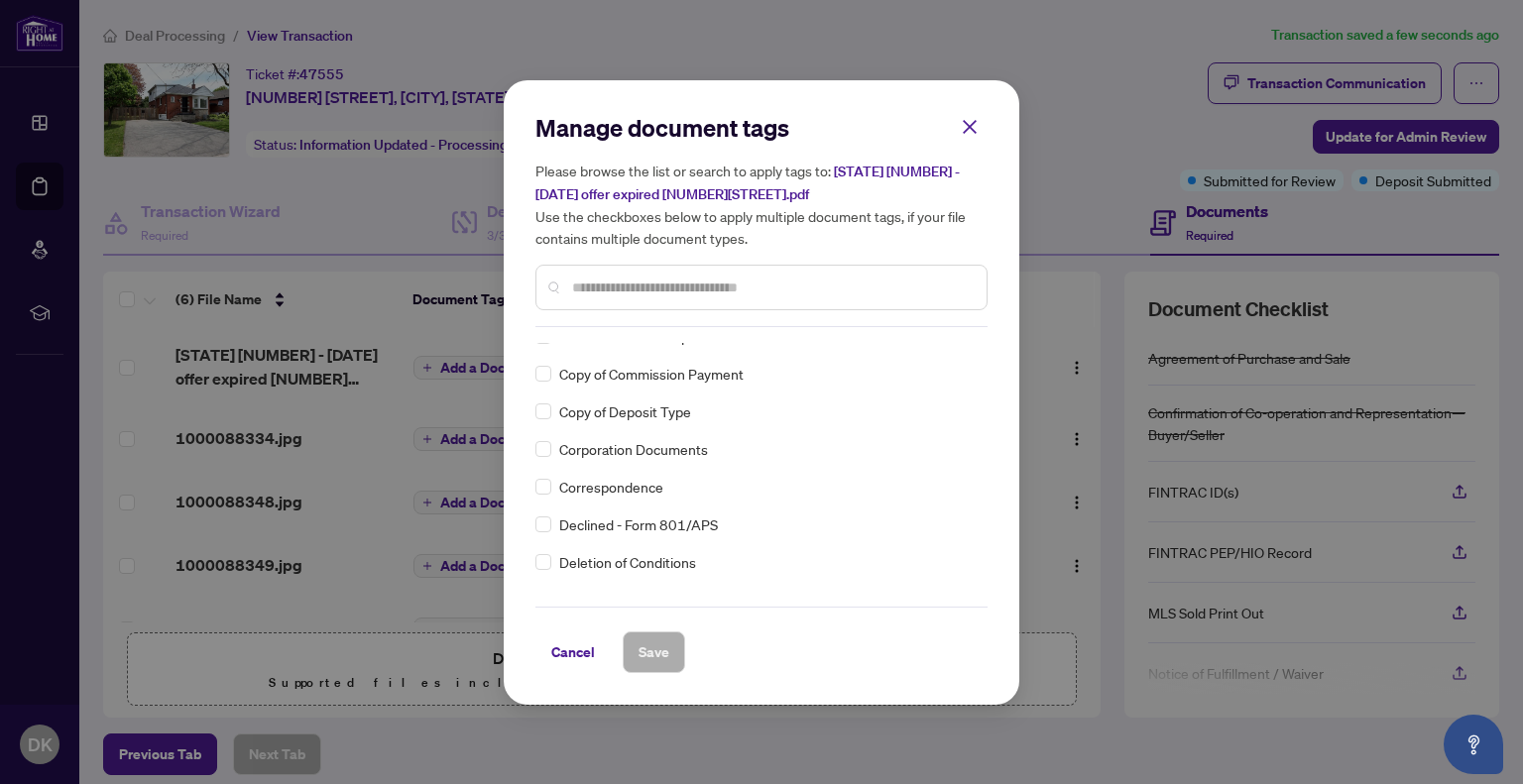 scroll, scrollTop: 1586, scrollLeft: 0, axis: vertical 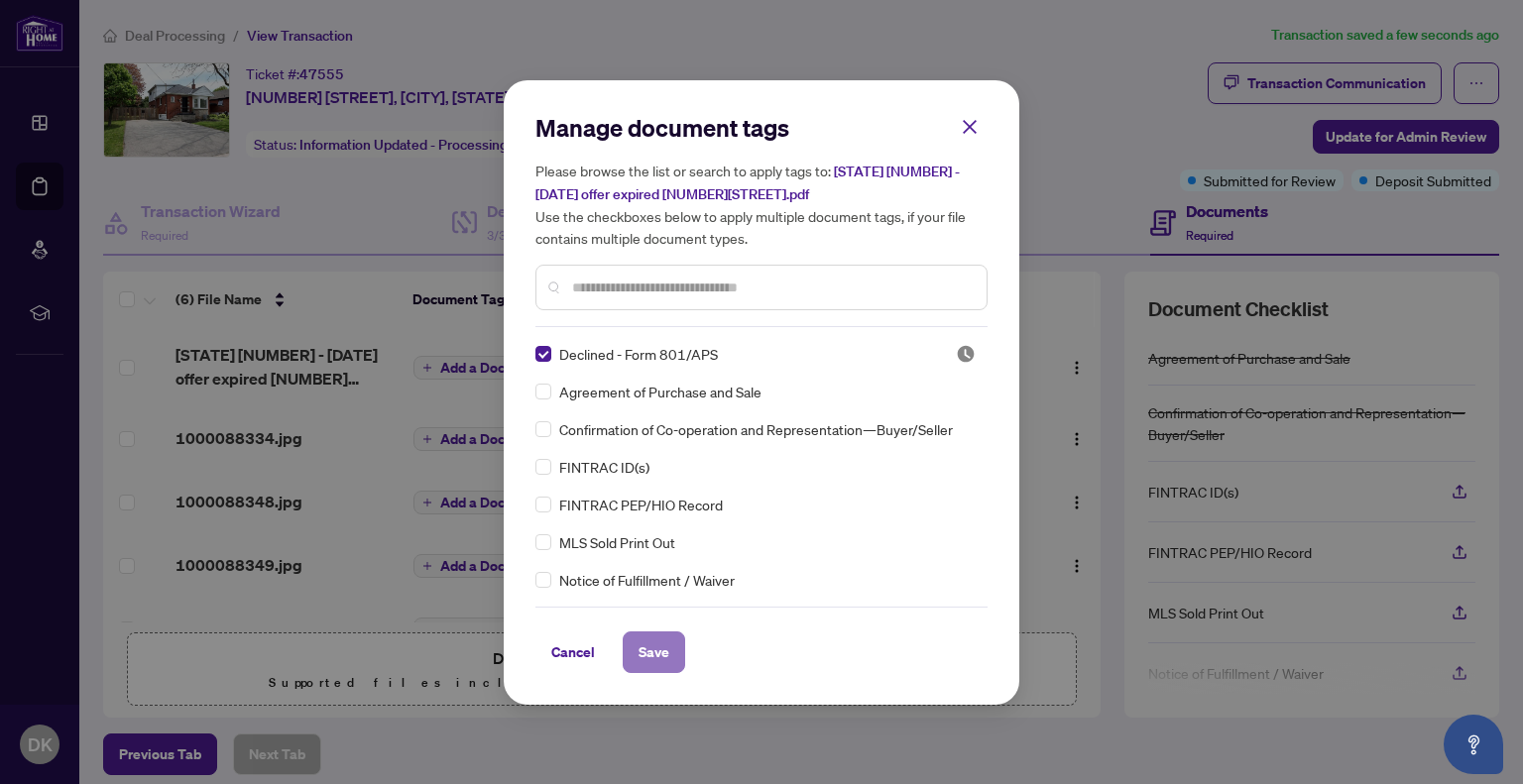 click on "Save" at bounding box center [653, 652] 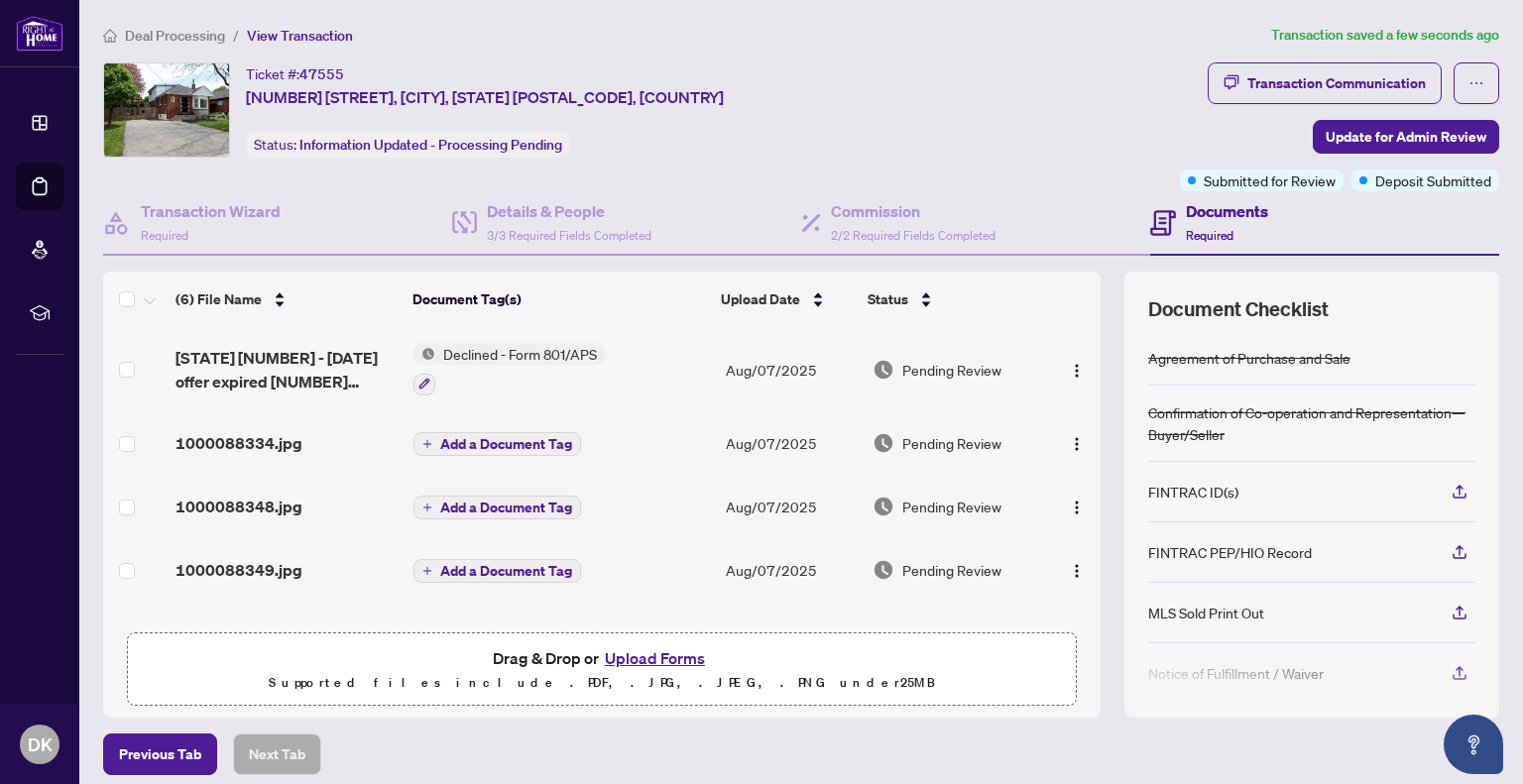 click on "Declined - Form 801/APS" at bounding box center [520, 354] 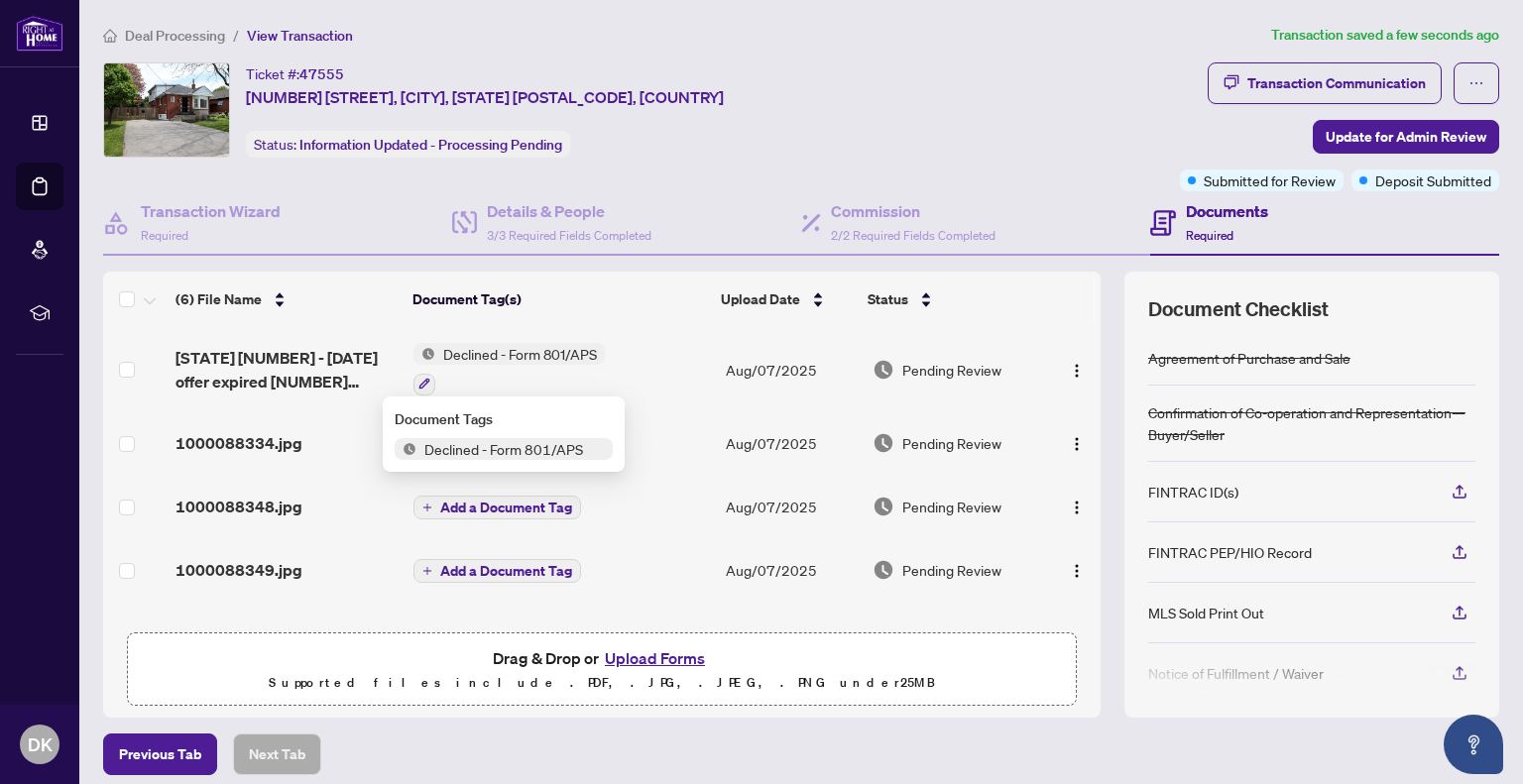 click on "Declined - Form 801/APS" at bounding box center (504, 449) 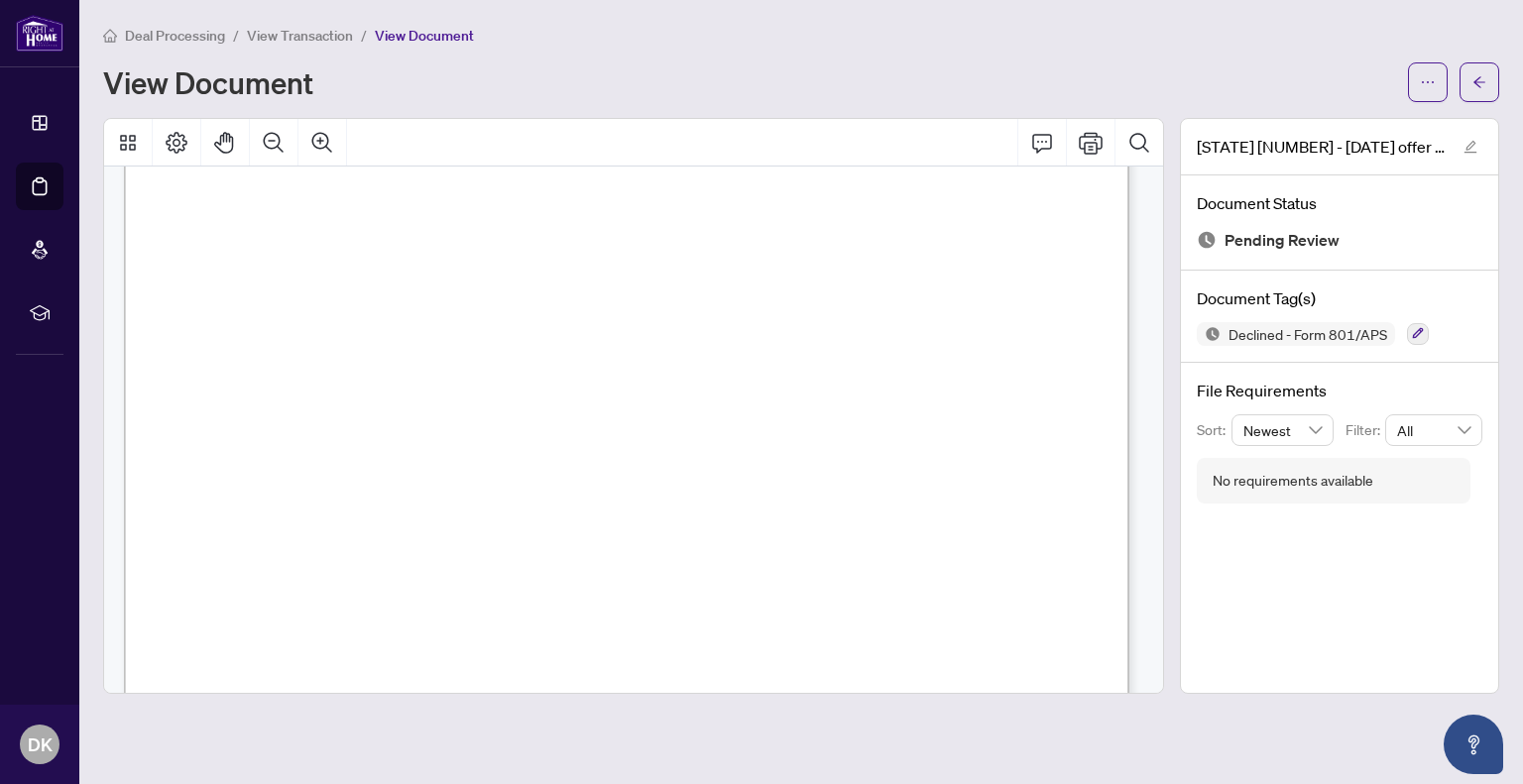 scroll, scrollTop: 813, scrollLeft: 0, axis: vertical 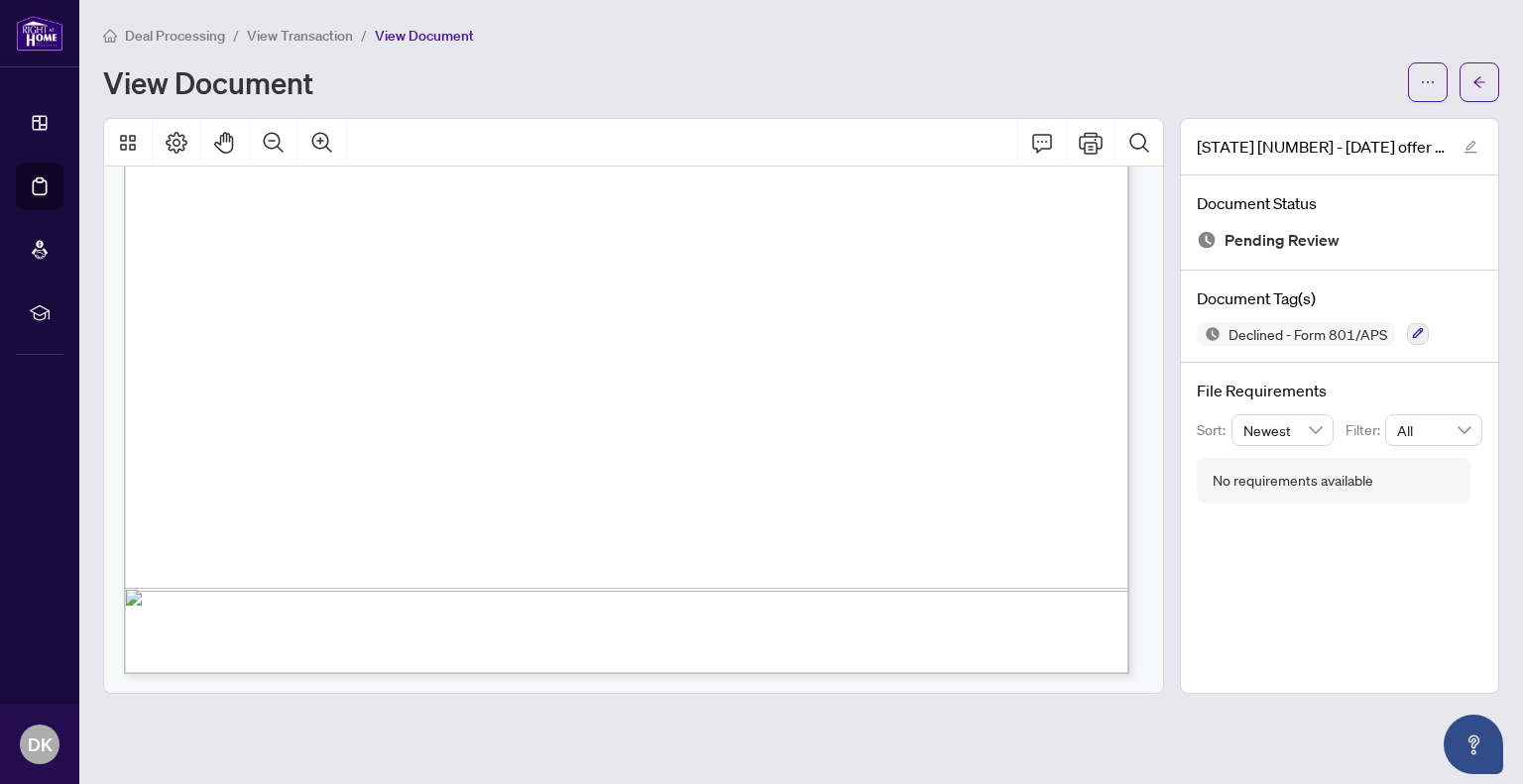 drag, startPoint x: 677, startPoint y: 405, endPoint x: 702, endPoint y: 398, distance: 25.96151 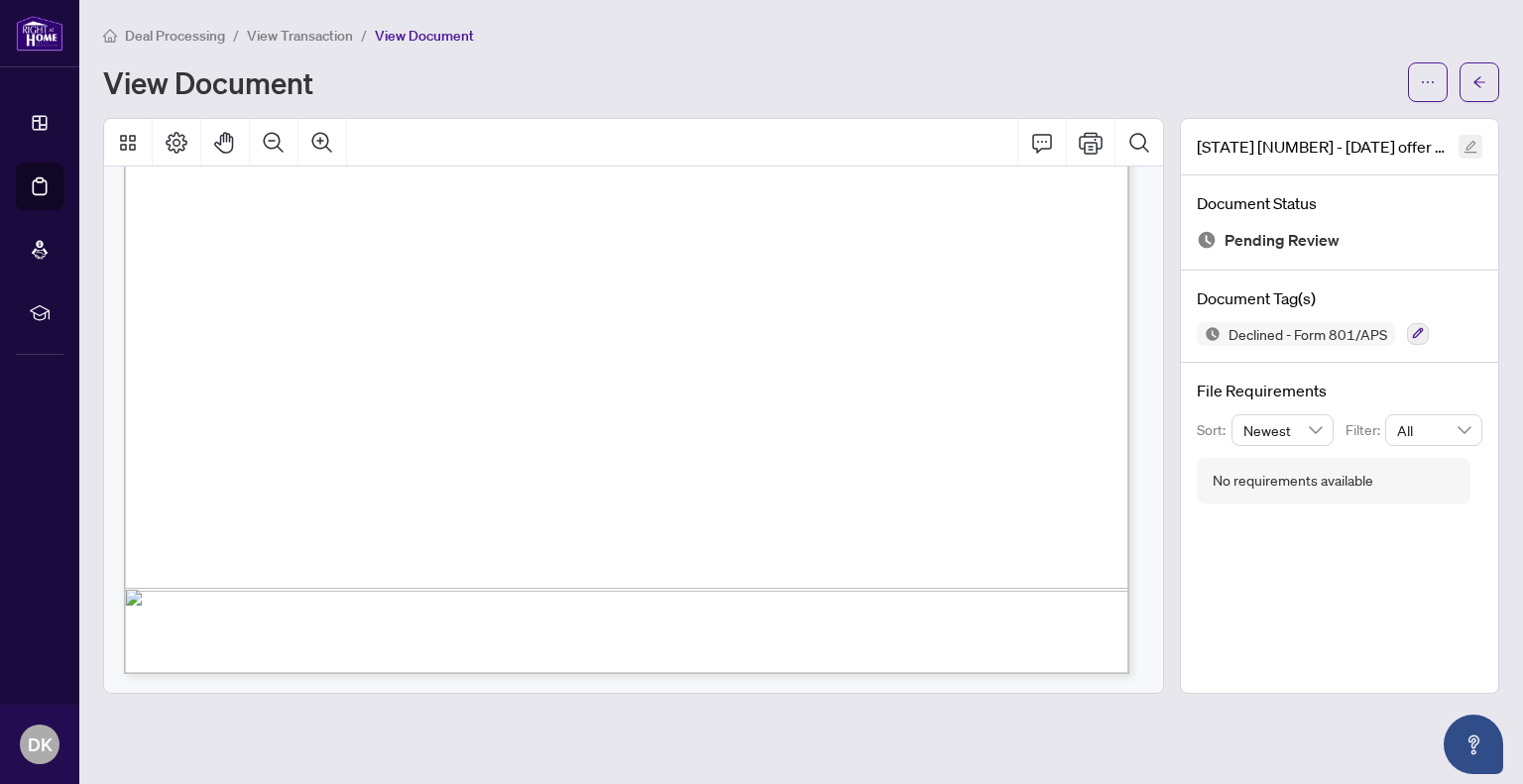click 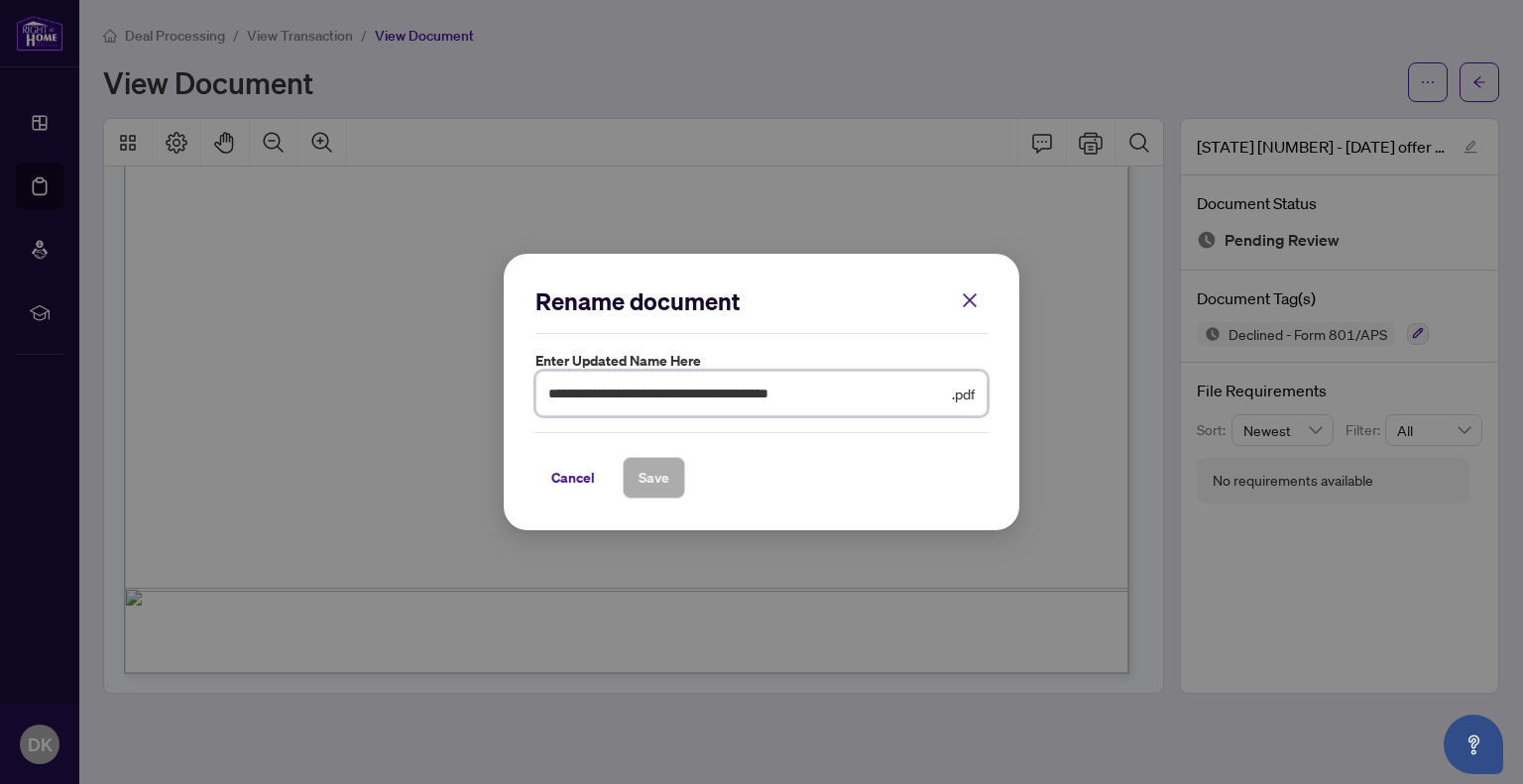 click on "**********" at bounding box center [748, 393] 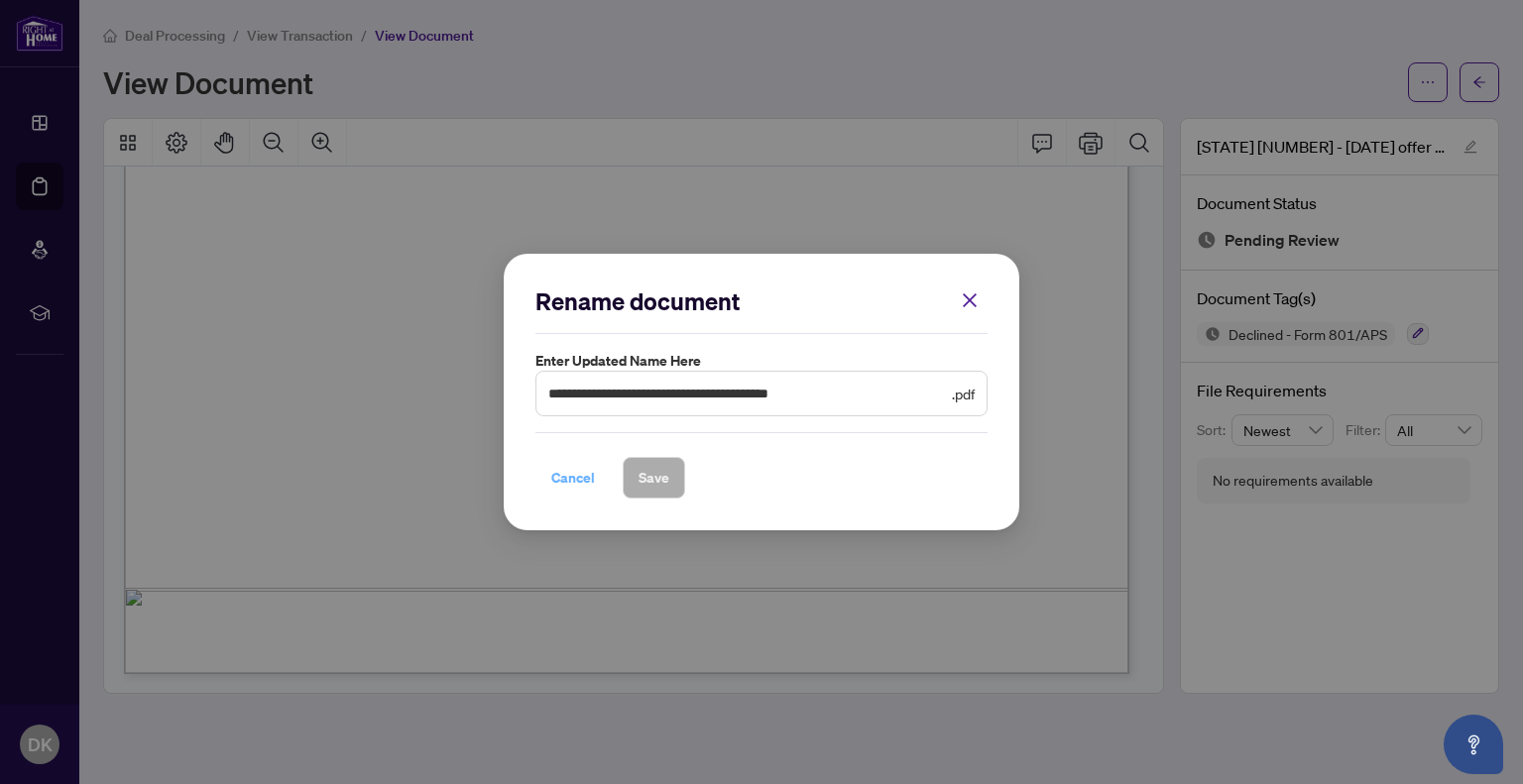 click on "Cancel" at bounding box center [573, 478] 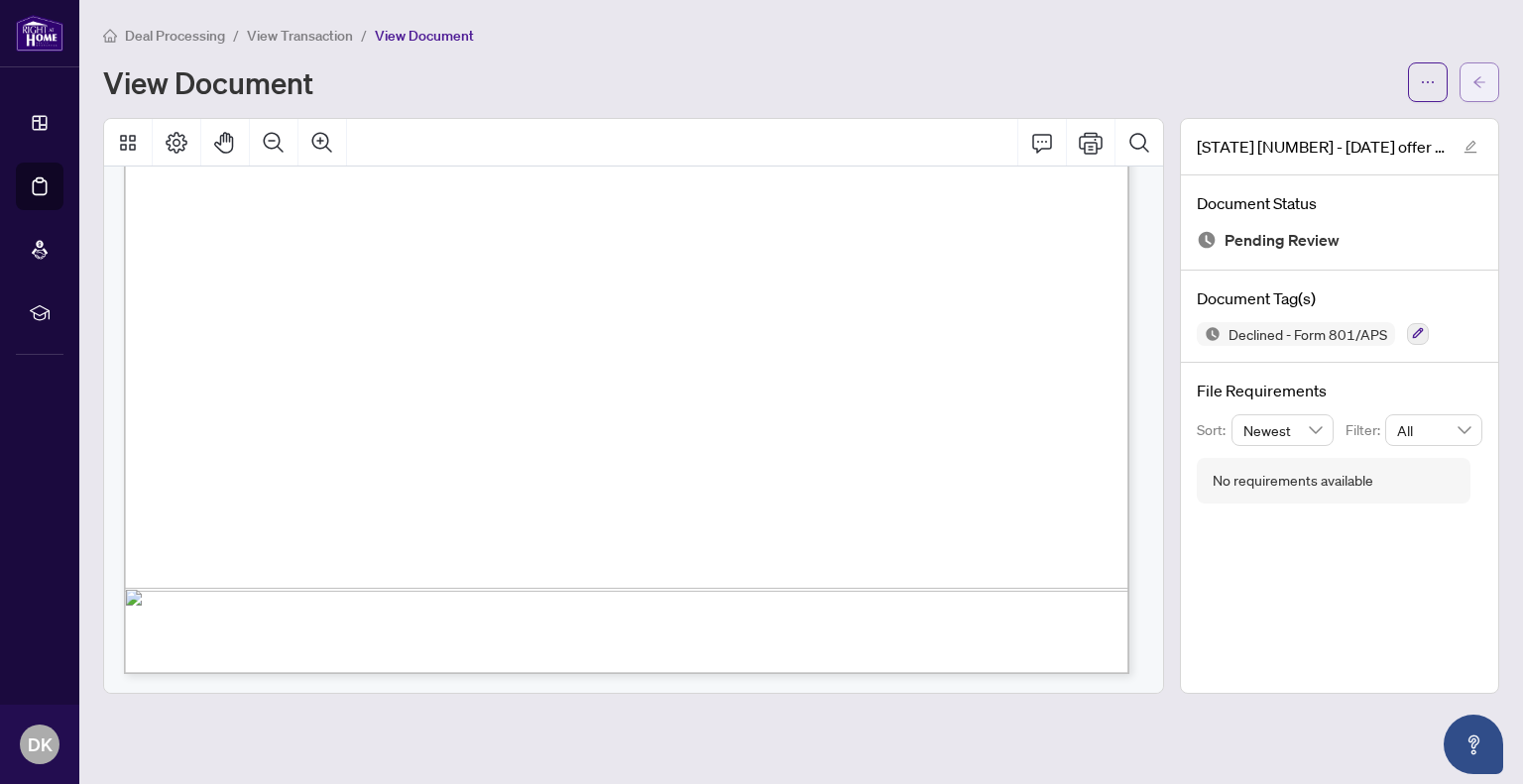click 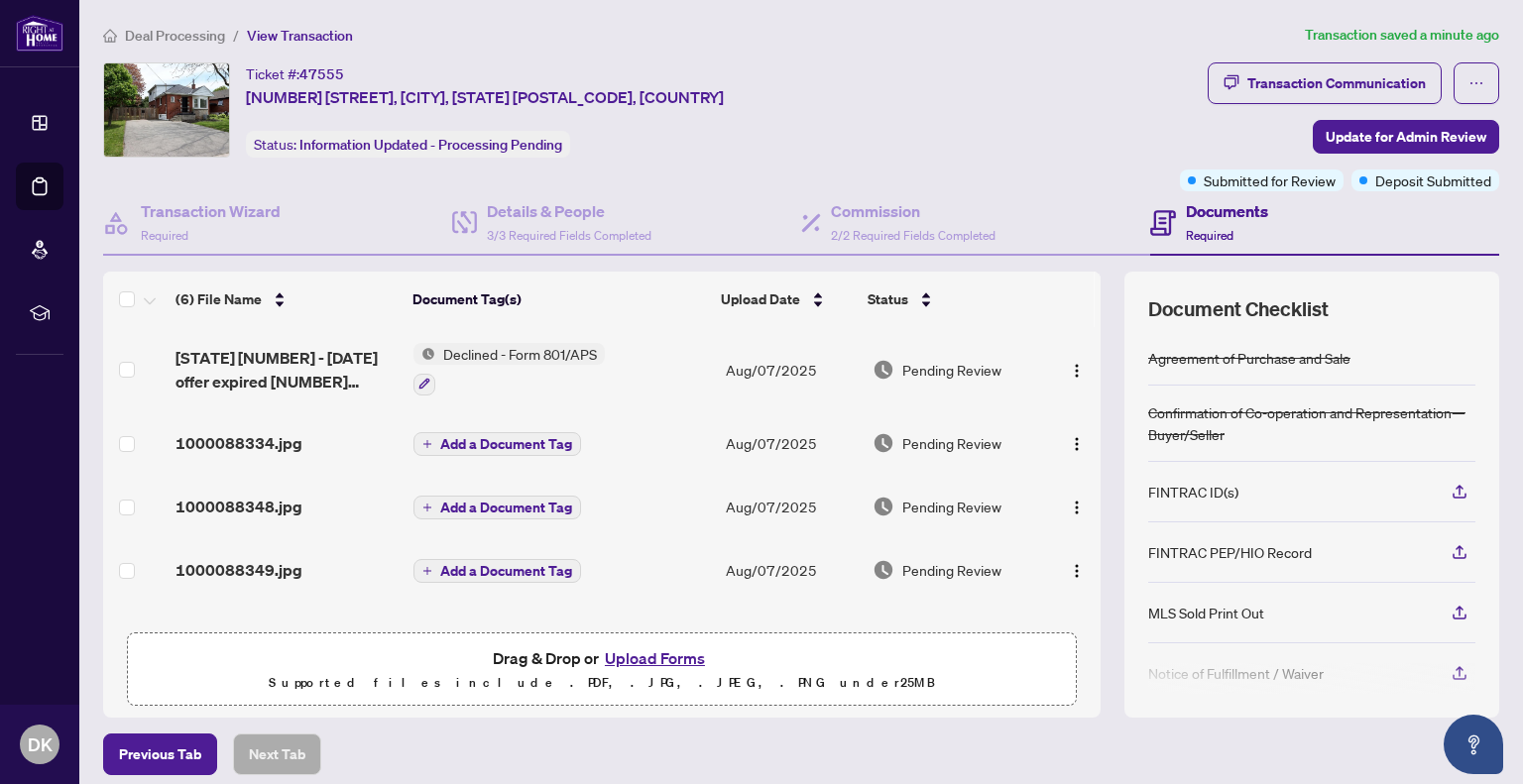 click on "Declined - Form 801/APS" at bounding box center (520, 354) 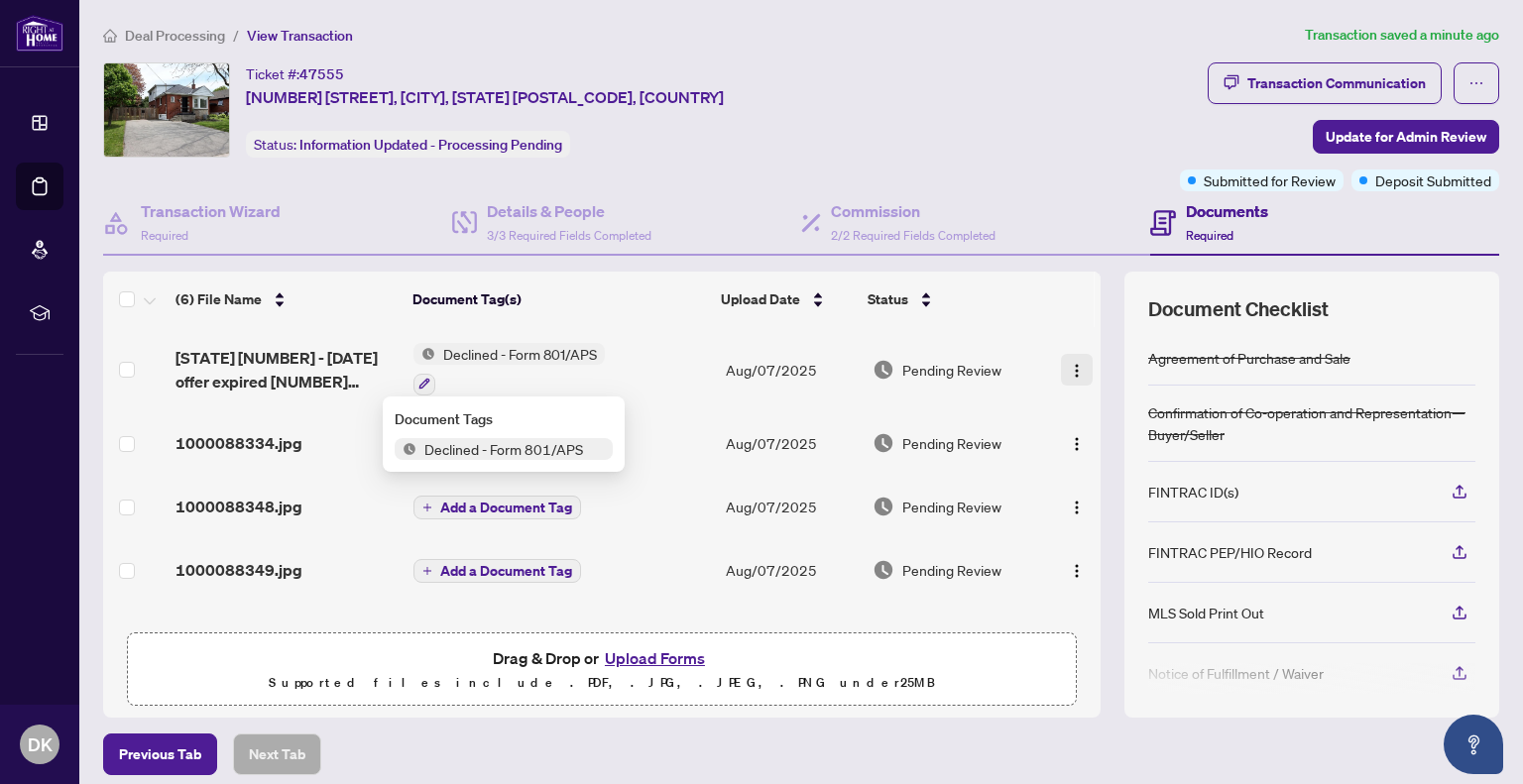 click at bounding box center [1077, 371] 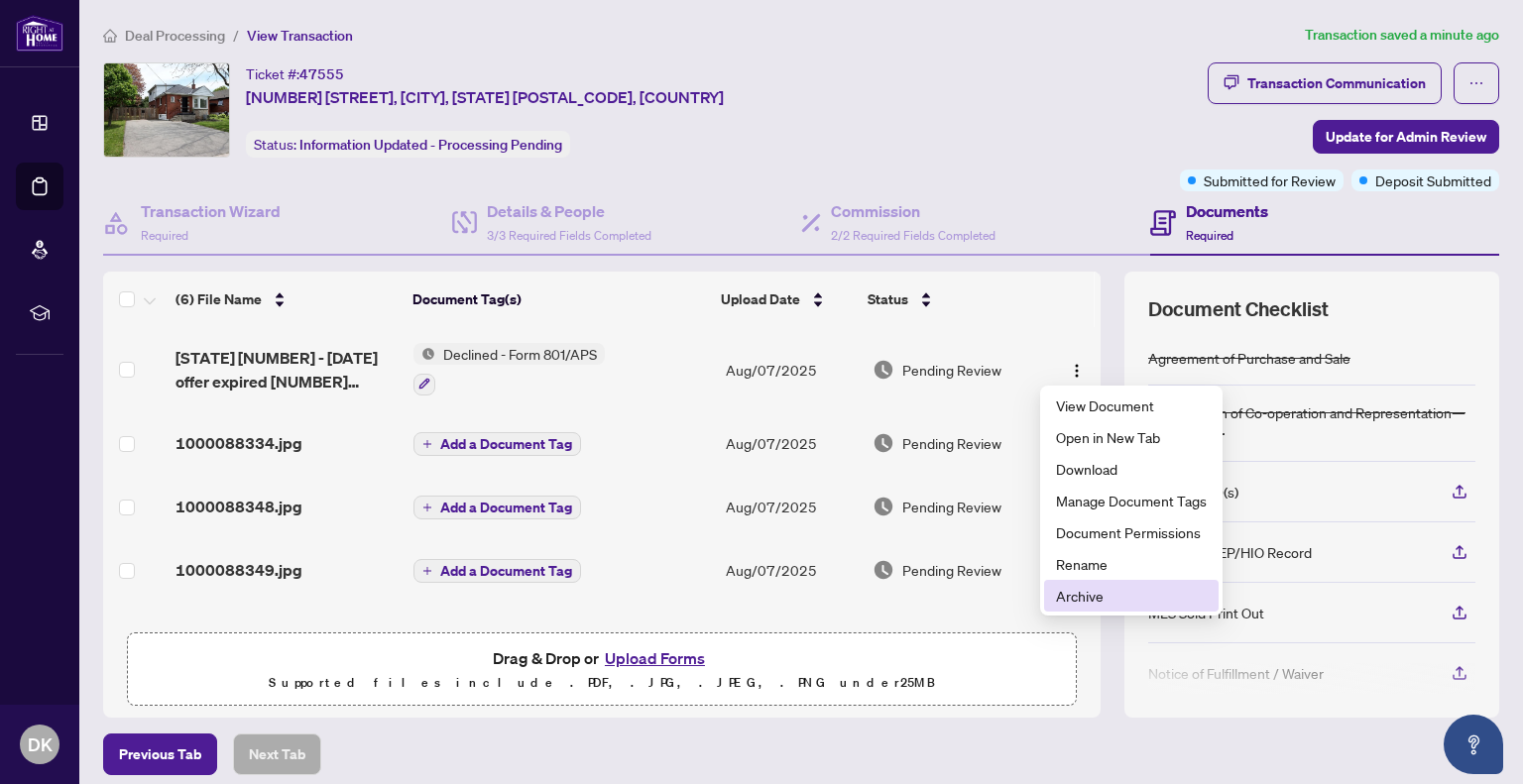 click on "Archive" at bounding box center [1131, 596] 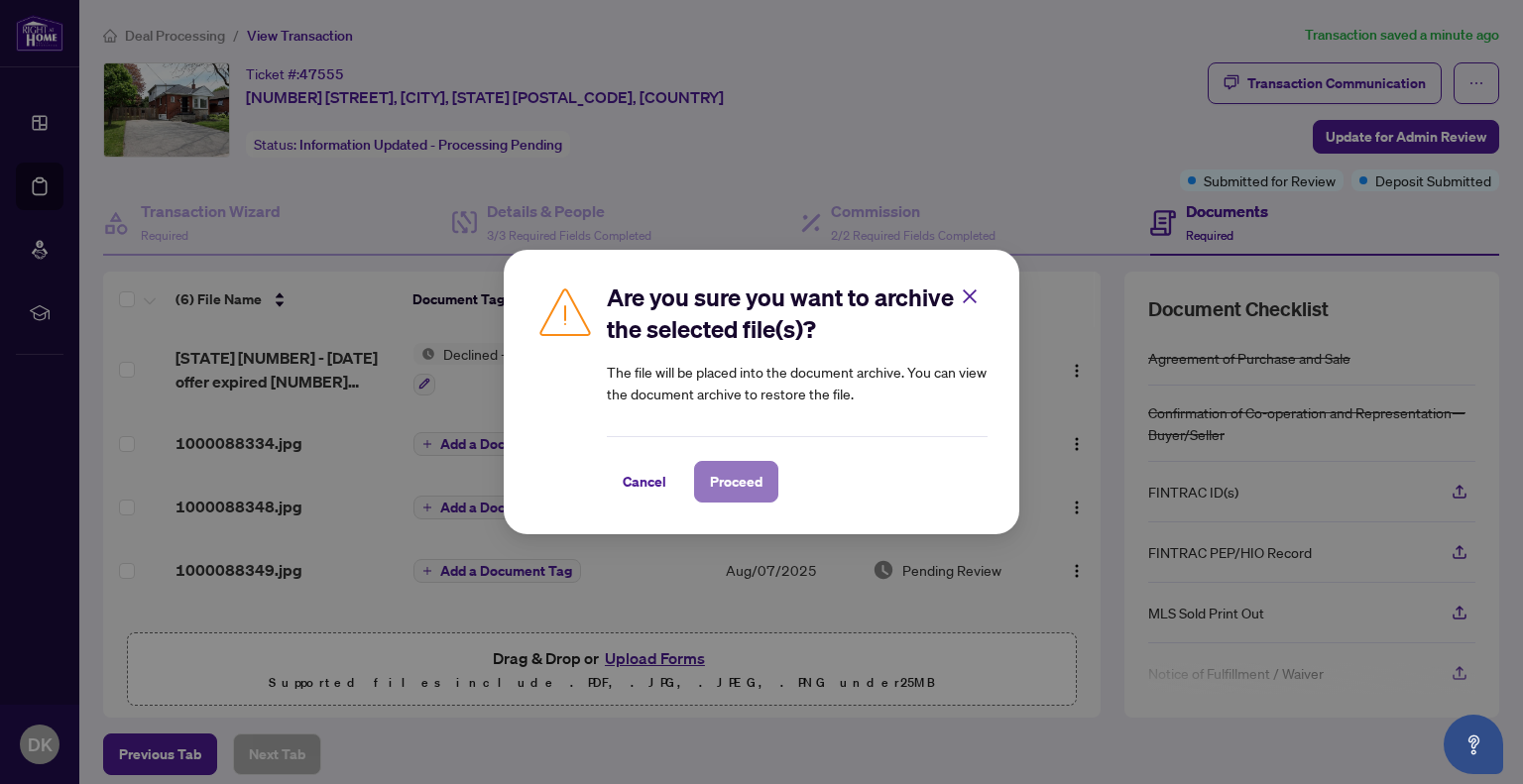 click on "Proceed" at bounding box center (736, 482) 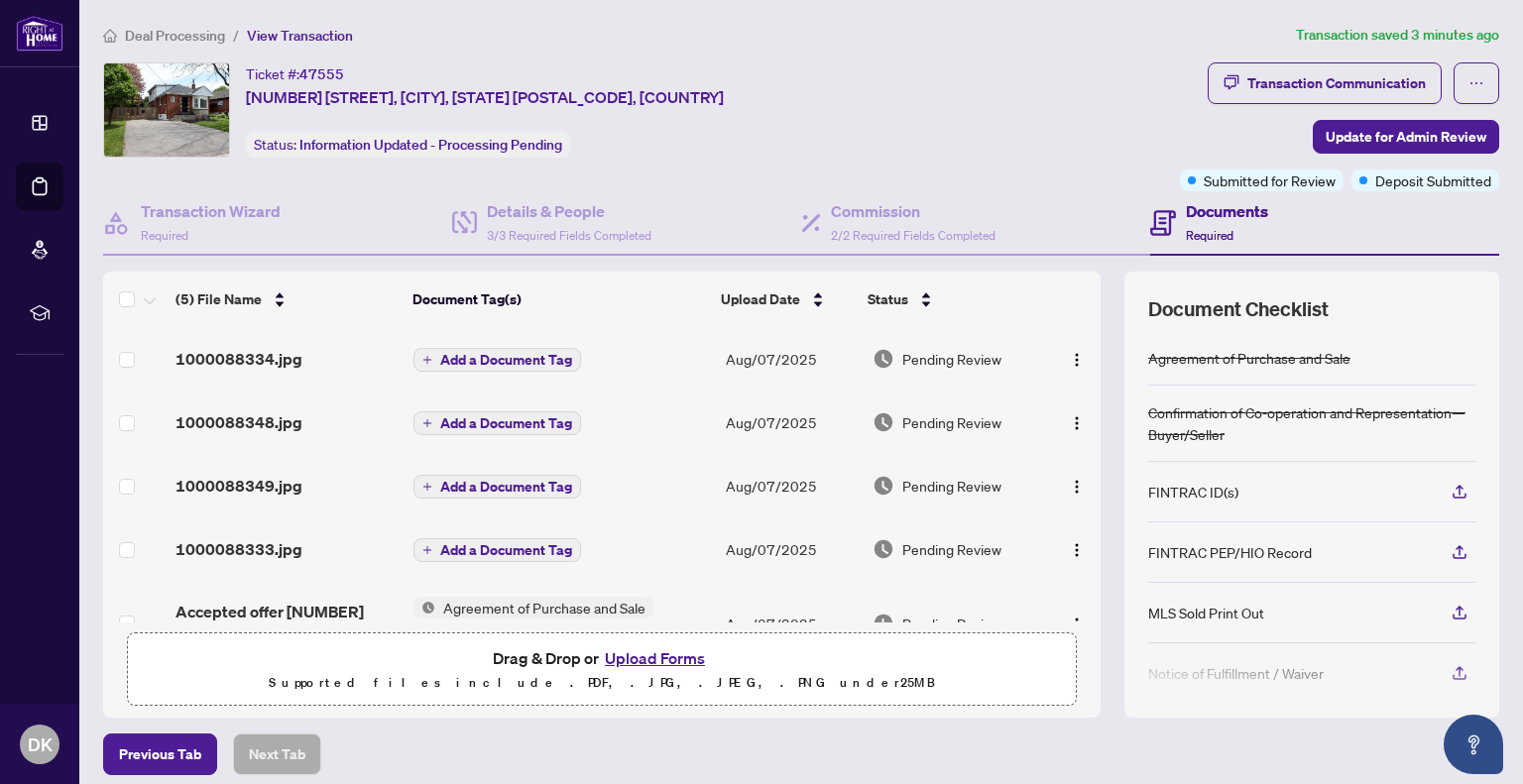click on "Upload Forms" at bounding box center (654, 658) 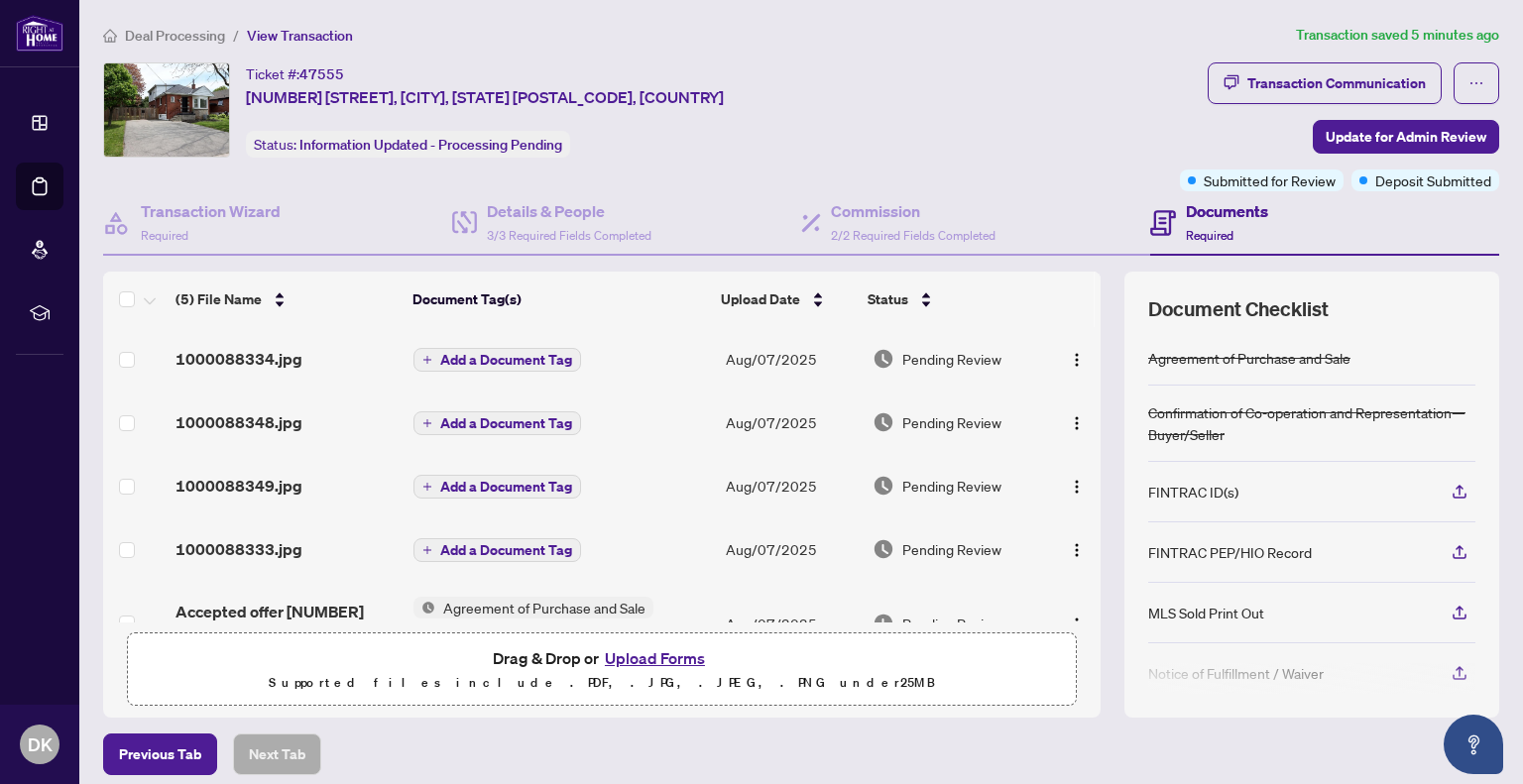 click on "Upload Forms" at bounding box center [654, 658] 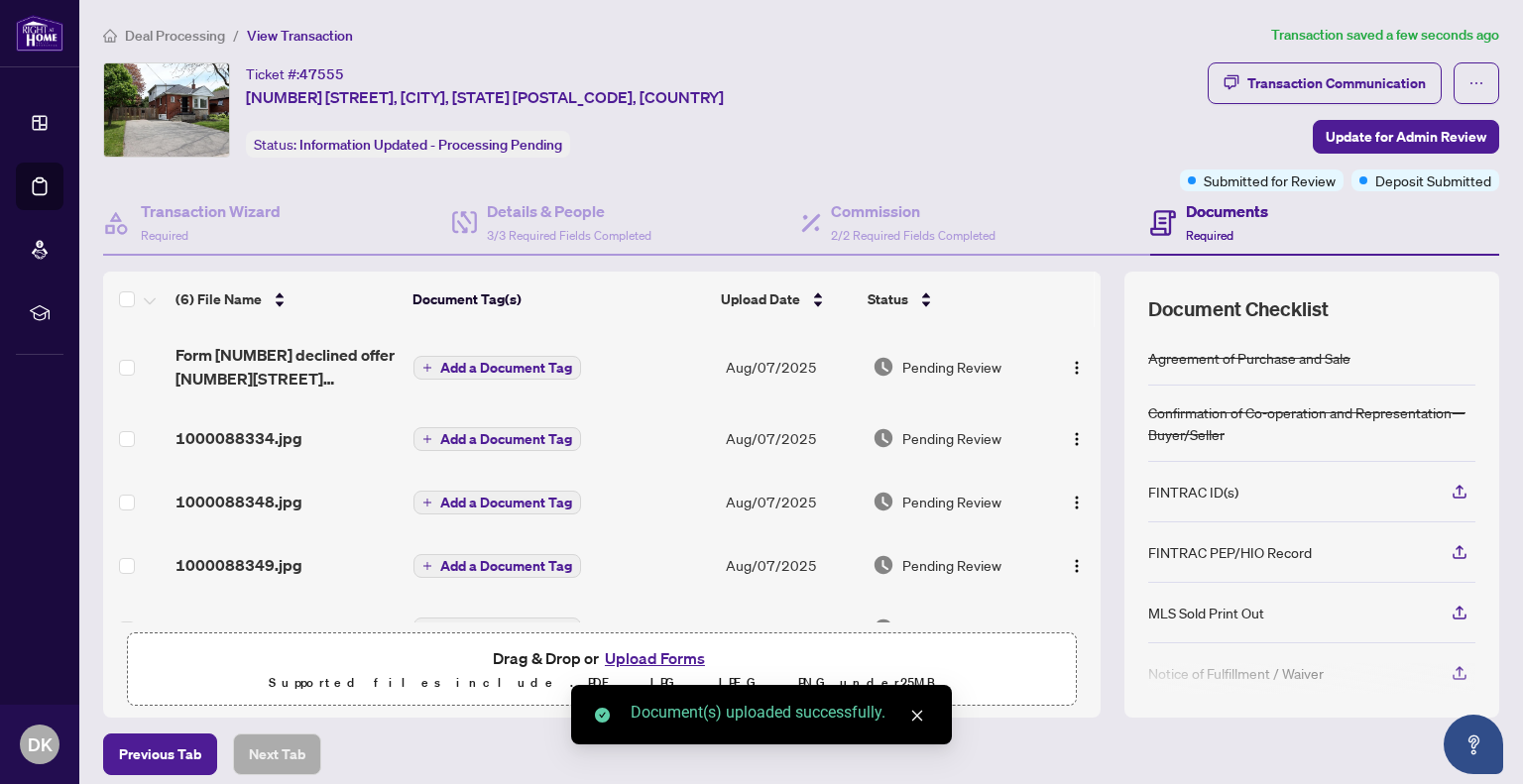 click on "Add a Document Tag" at bounding box center [506, 368] 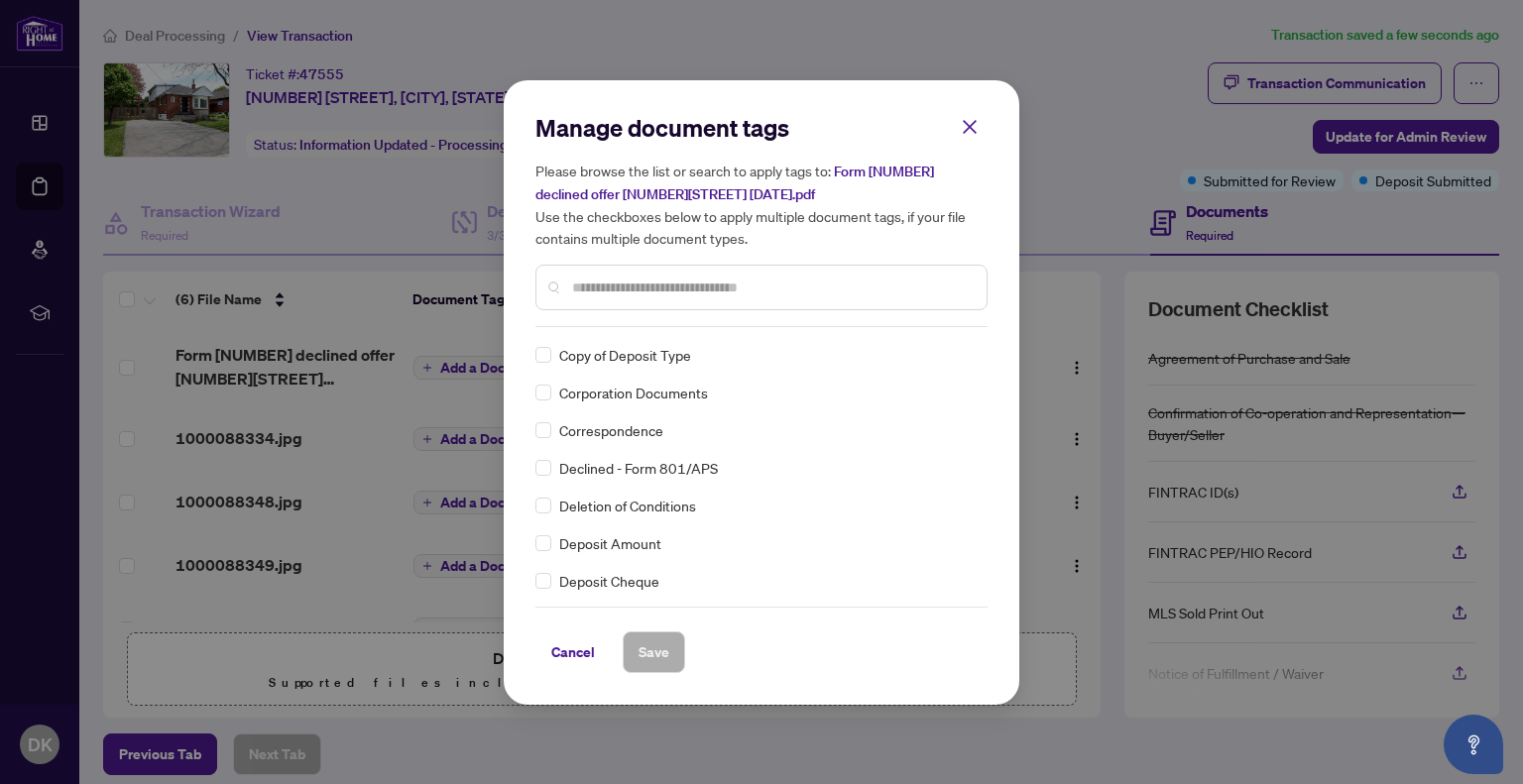 scroll, scrollTop: 1586, scrollLeft: 0, axis: vertical 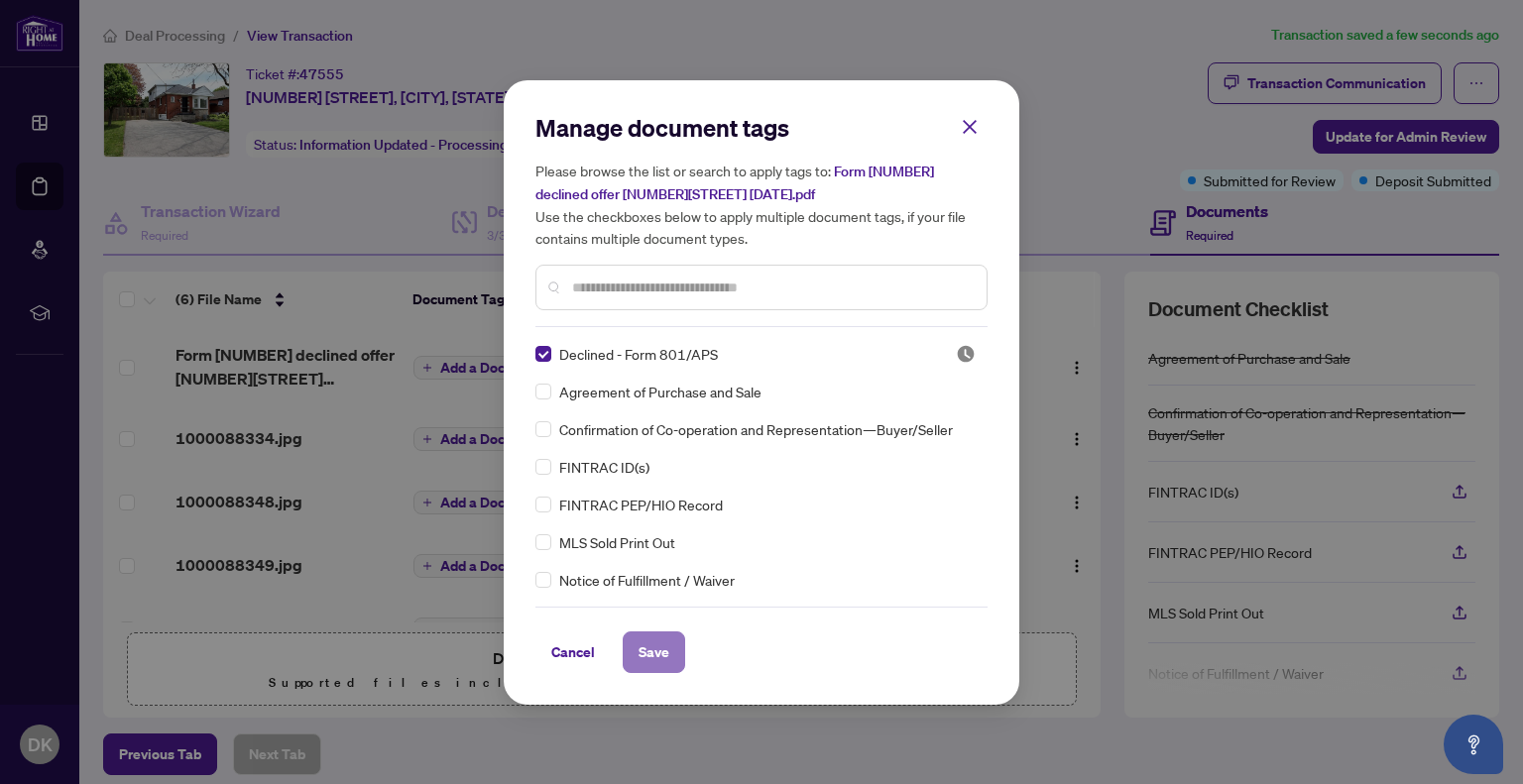 click on "Save" at bounding box center (653, 652) 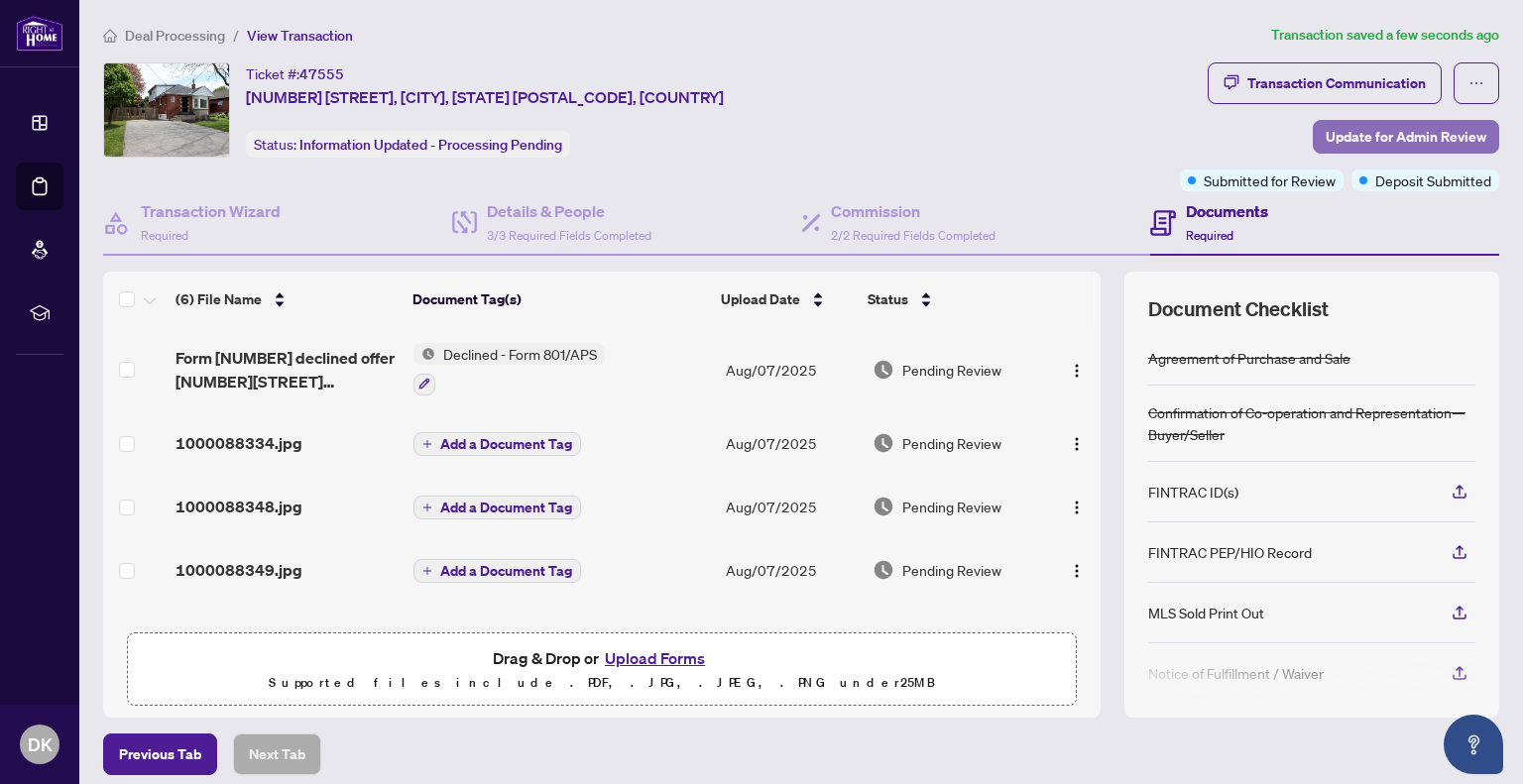 click on "Update for Admin Review" at bounding box center [1406, 137] 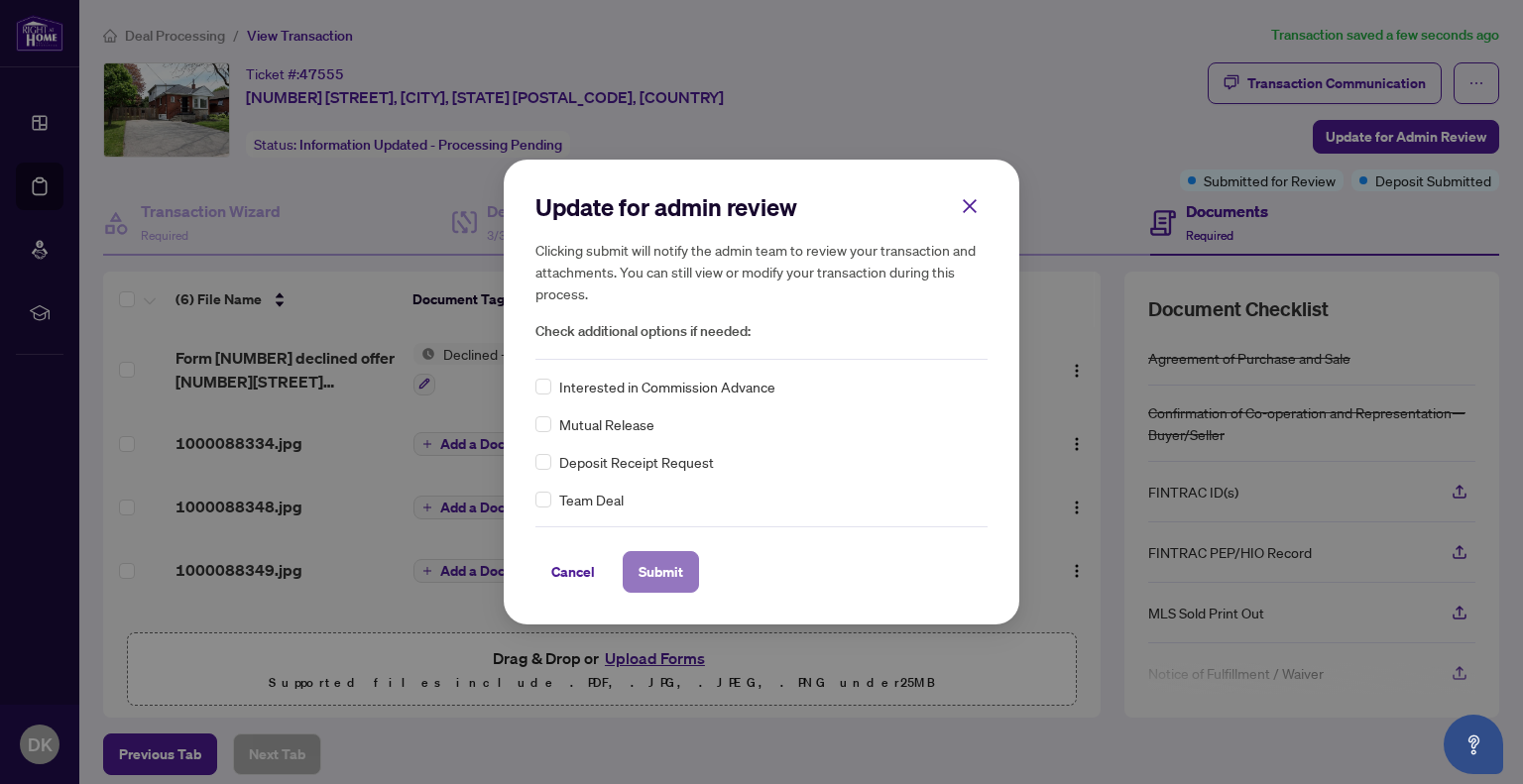 click on "Submit" at bounding box center [660, 572] 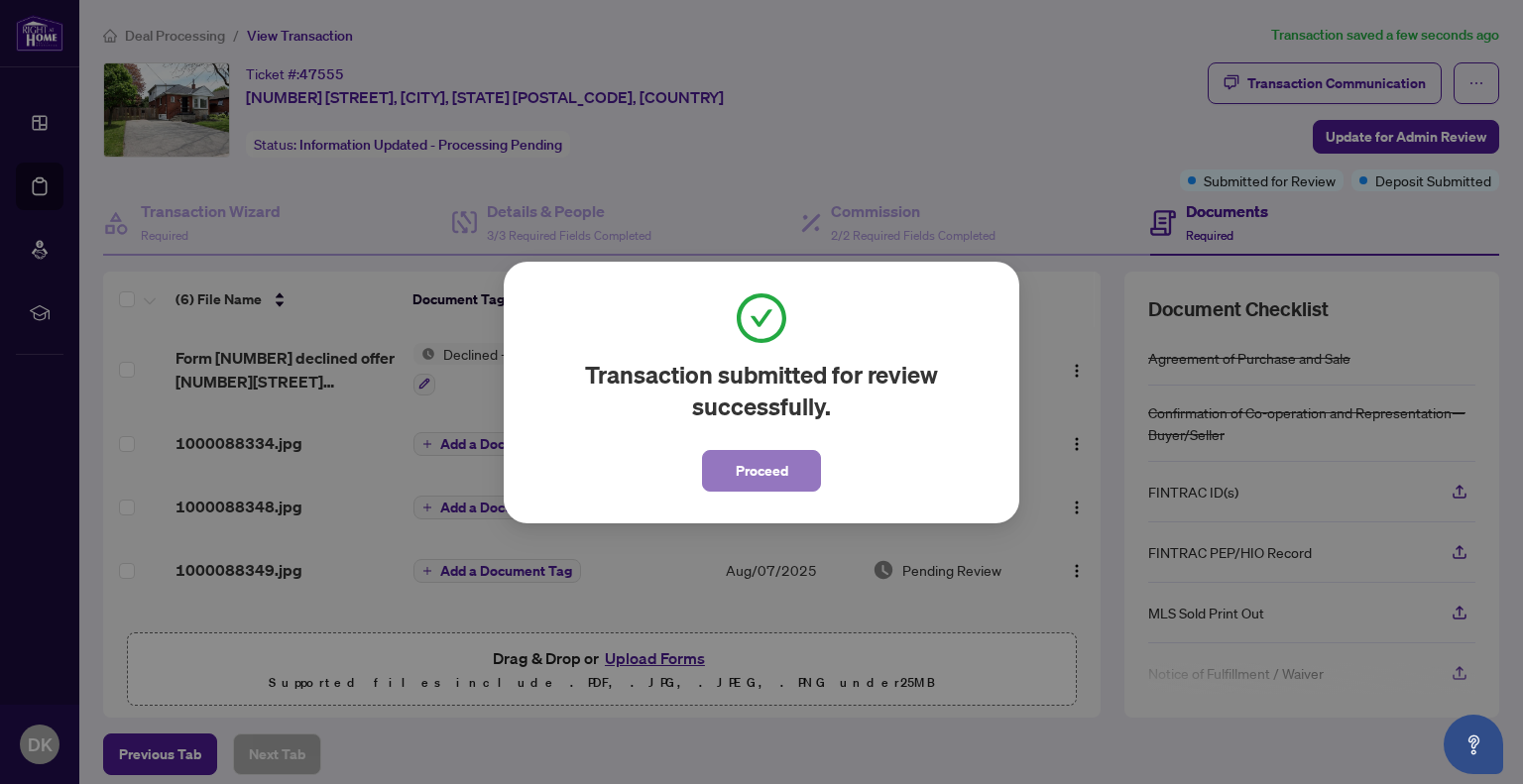 click on "Proceed" at bounding box center [762, 471] 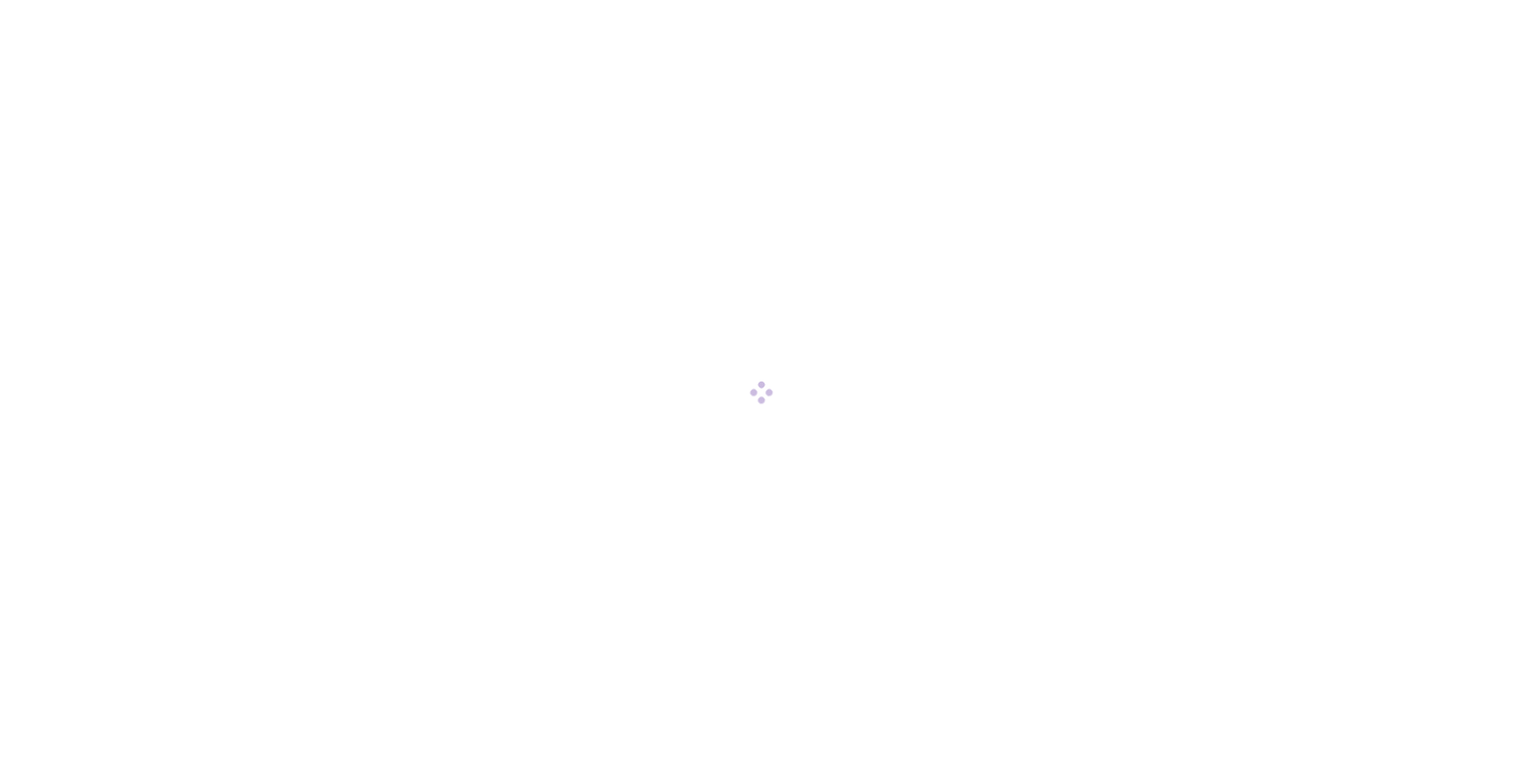 scroll, scrollTop: 0, scrollLeft: 0, axis: both 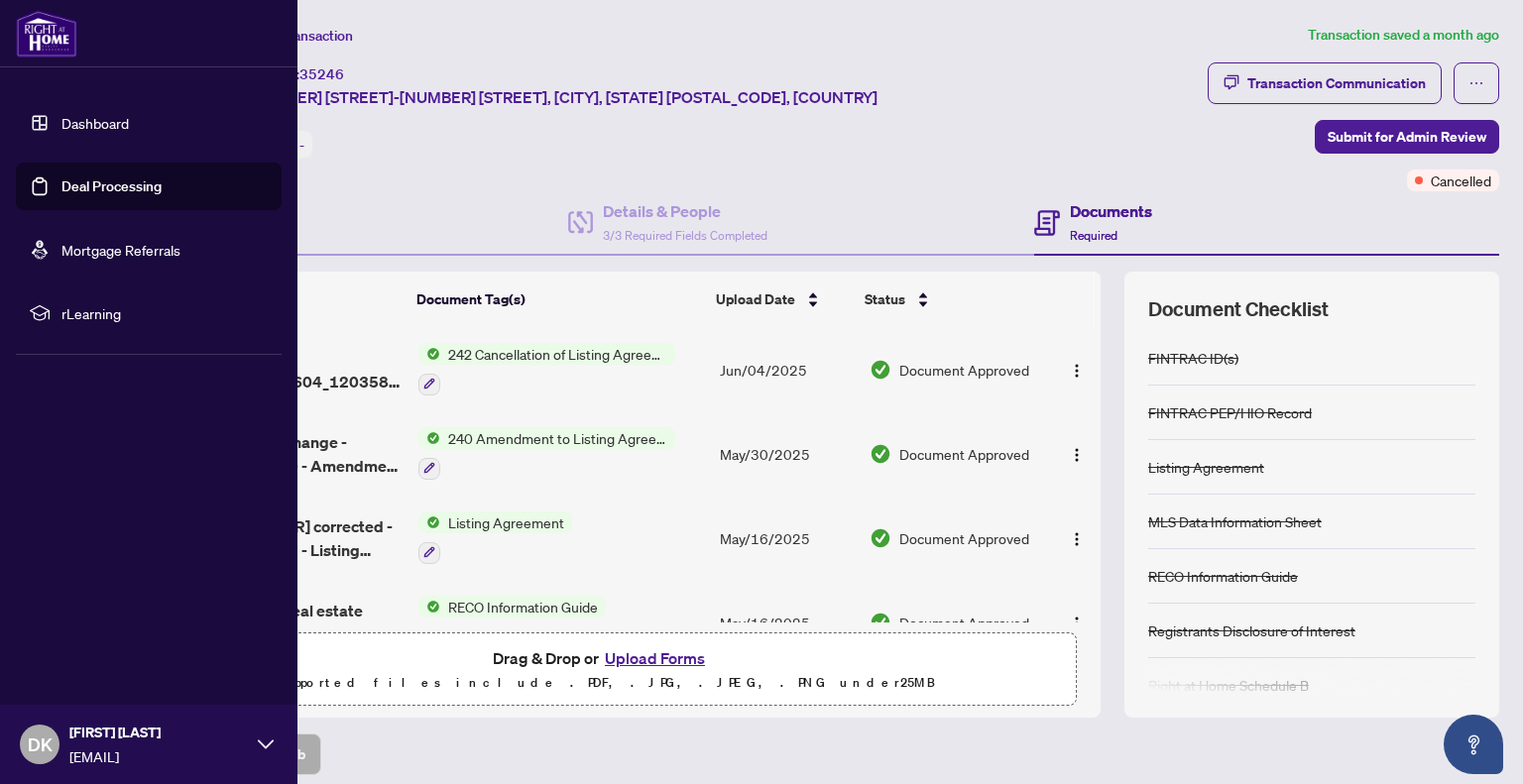 click on "Deal Processing" at bounding box center [111, 186] 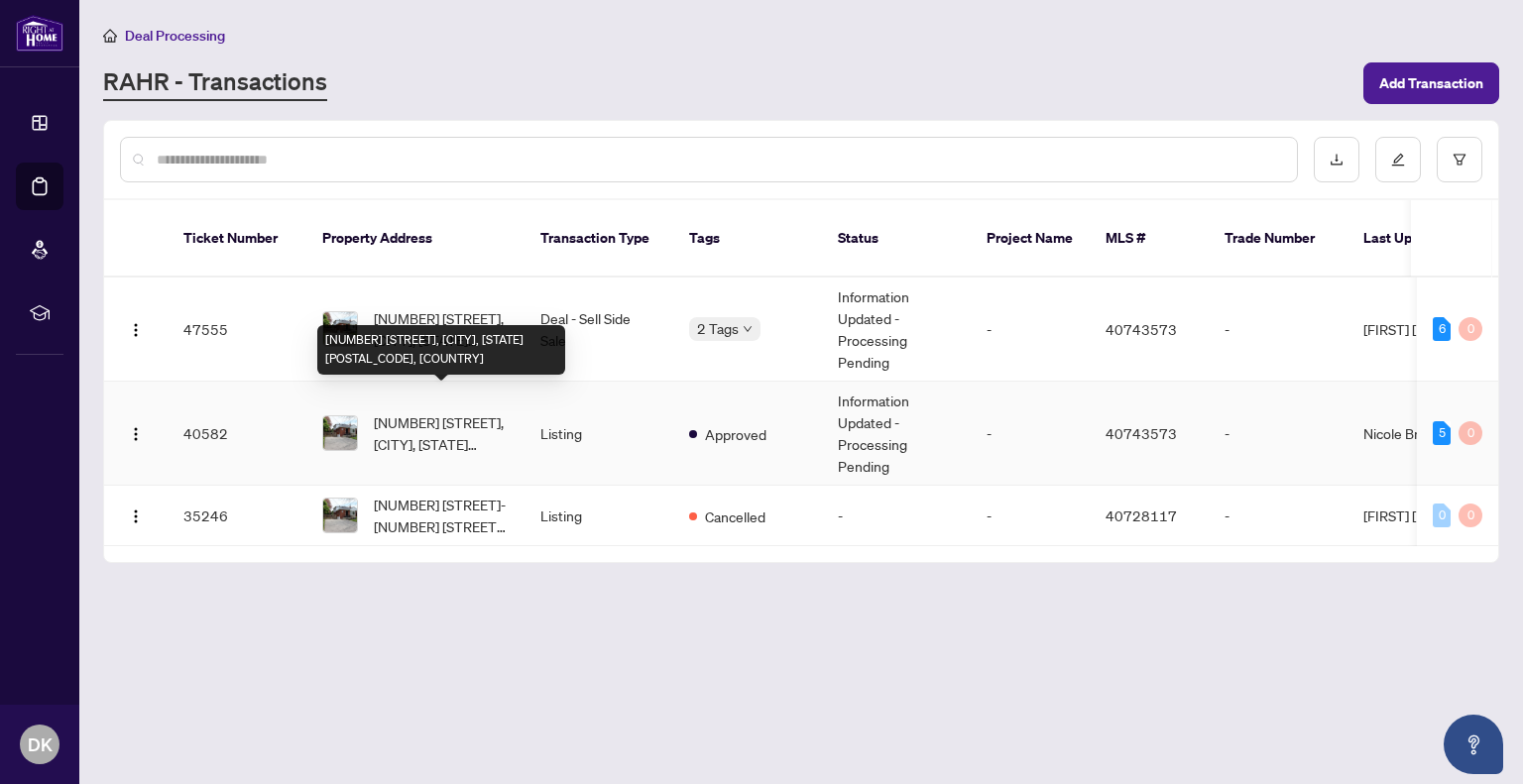 click on "[NUMBER] [STREET], [CITY], [STATE] [POSTAL_CODE], [COUNTRY]" at bounding box center (441, 433) 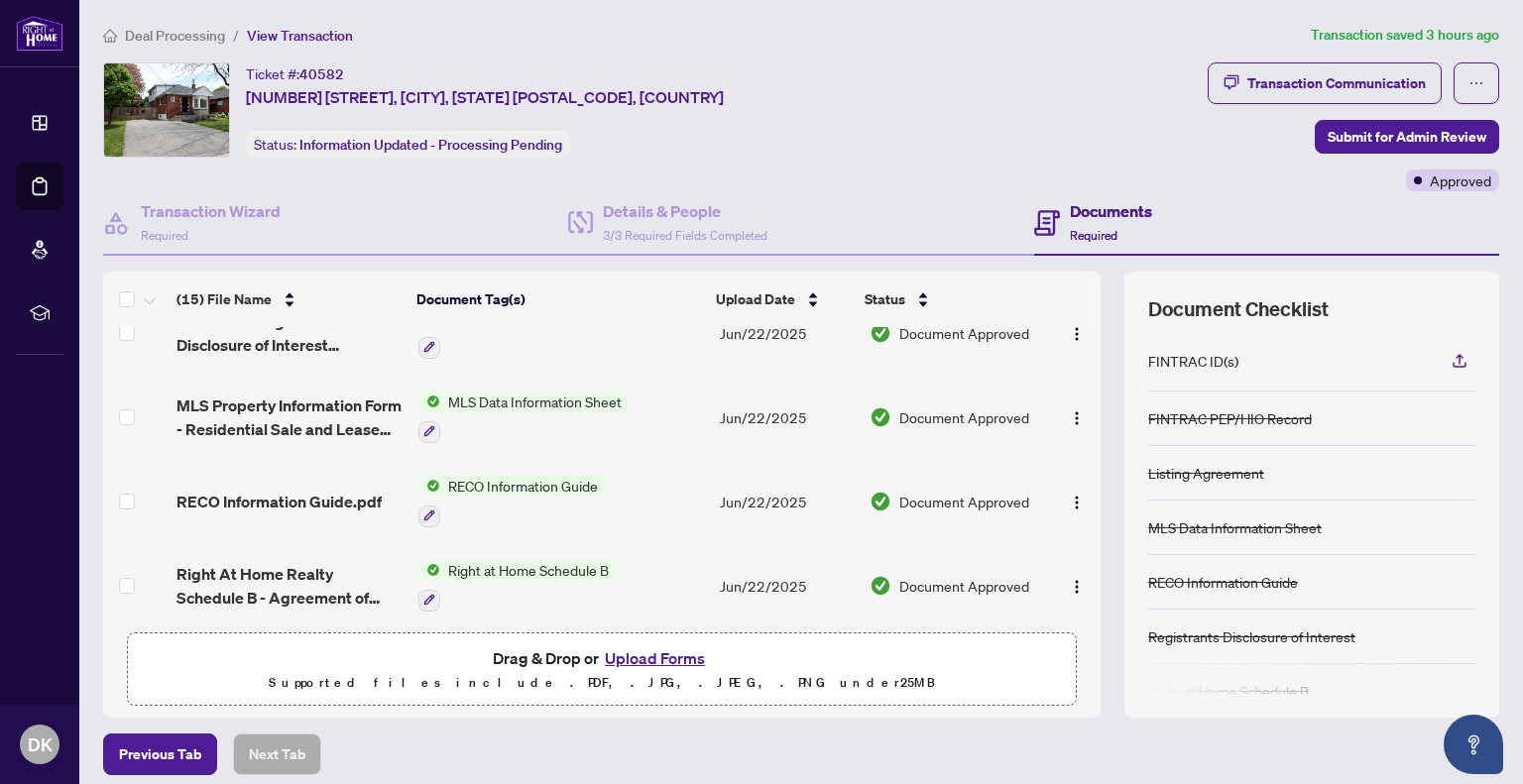 scroll, scrollTop: 880, scrollLeft: 0, axis: vertical 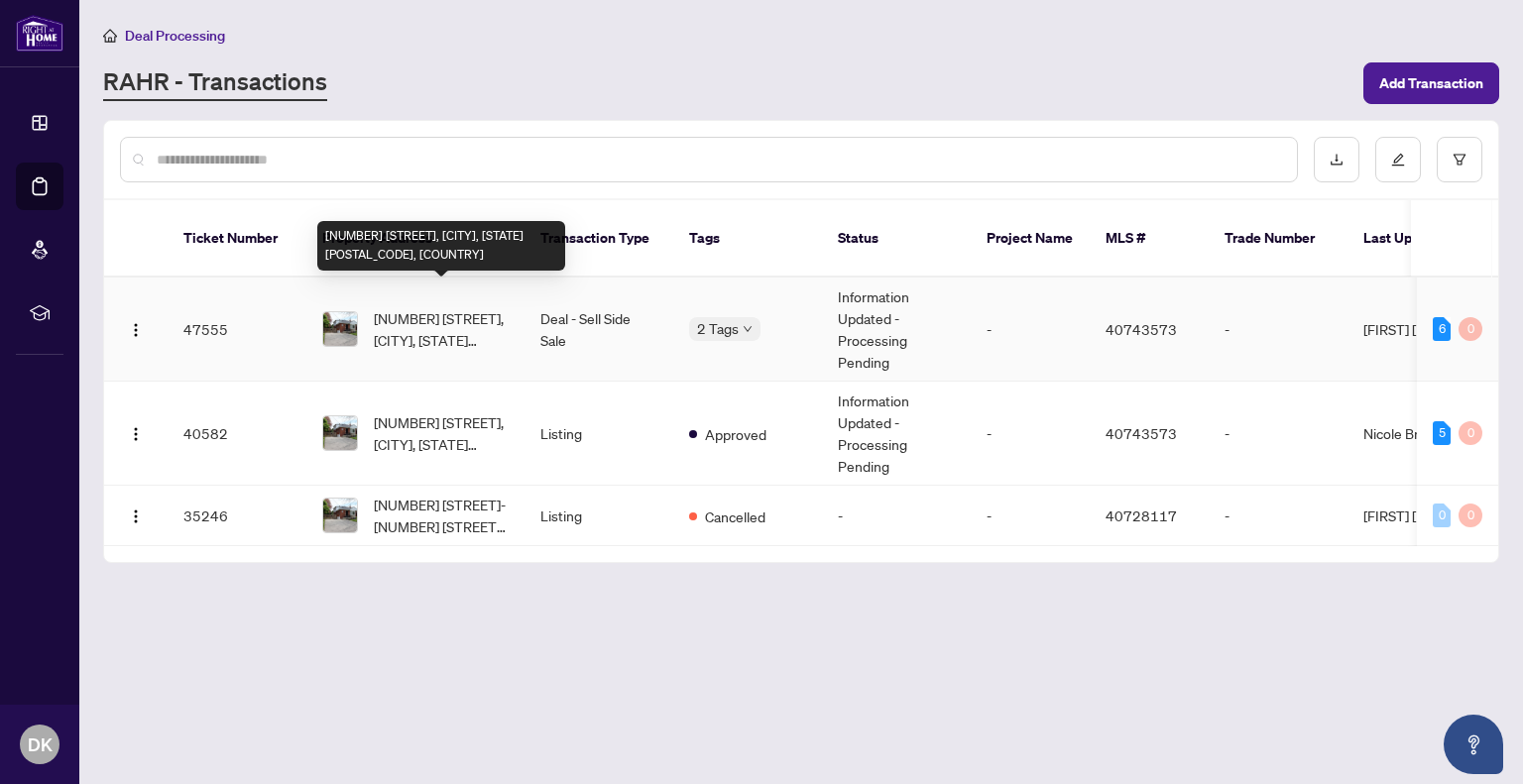 click on "[NUMBER] [STREET], [CITY], [STATE] [POSTAL_CODE], [COUNTRY]" at bounding box center [441, 329] 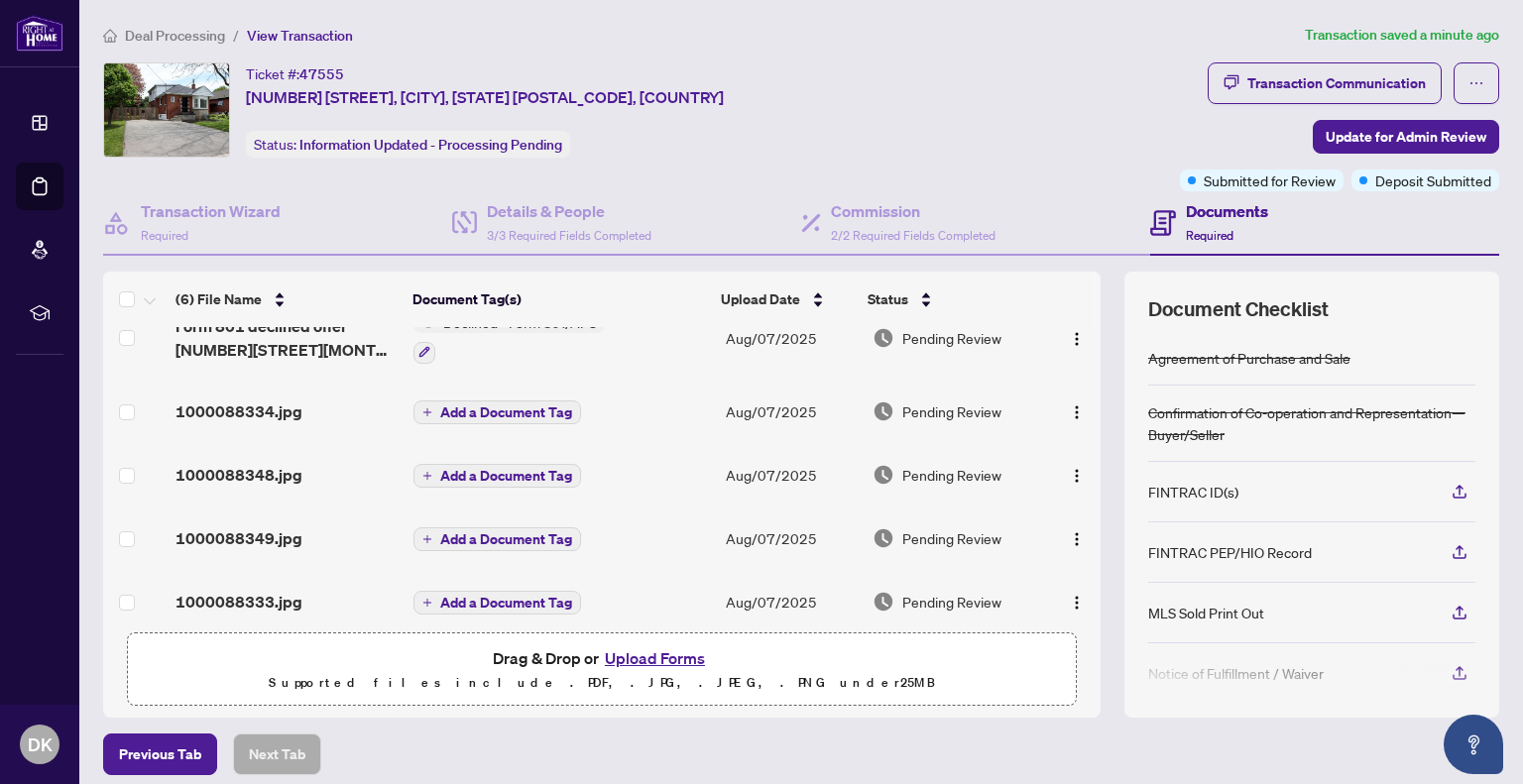 scroll, scrollTop: 0, scrollLeft: 0, axis: both 